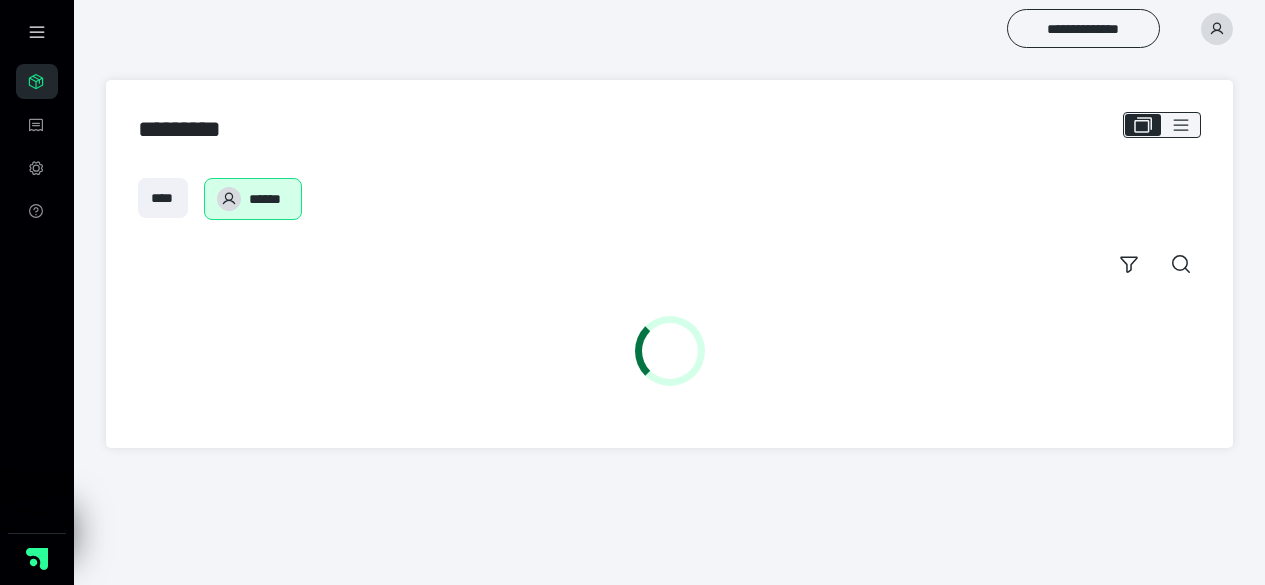 scroll, scrollTop: 0, scrollLeft: 0, axis: both 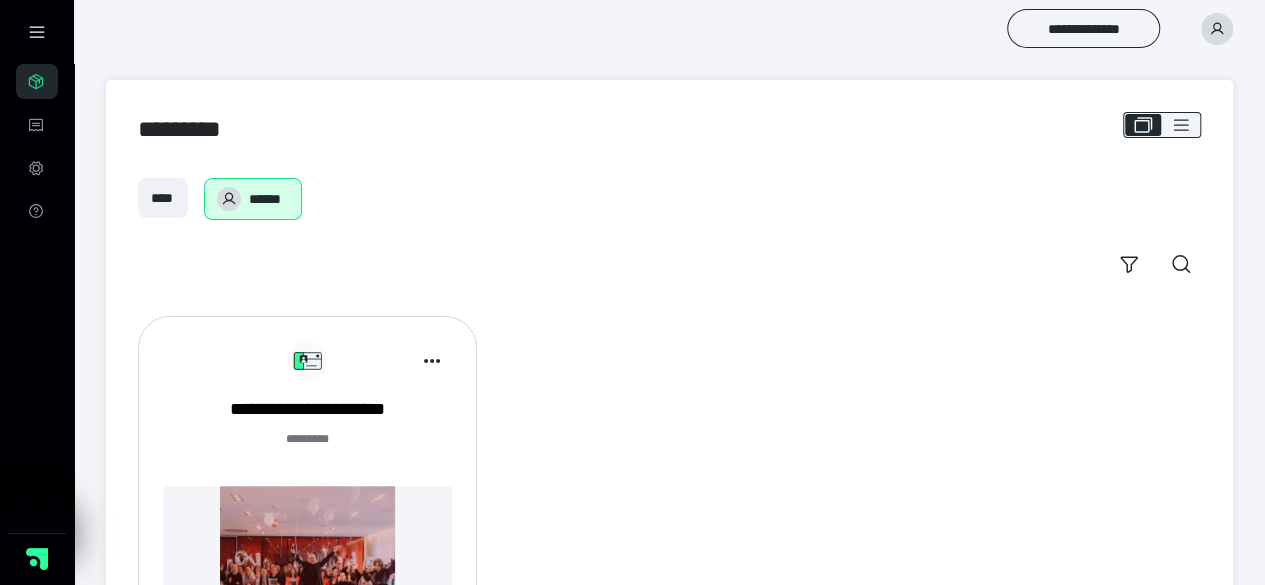 click on "**********" at bounding box center (669, 521) 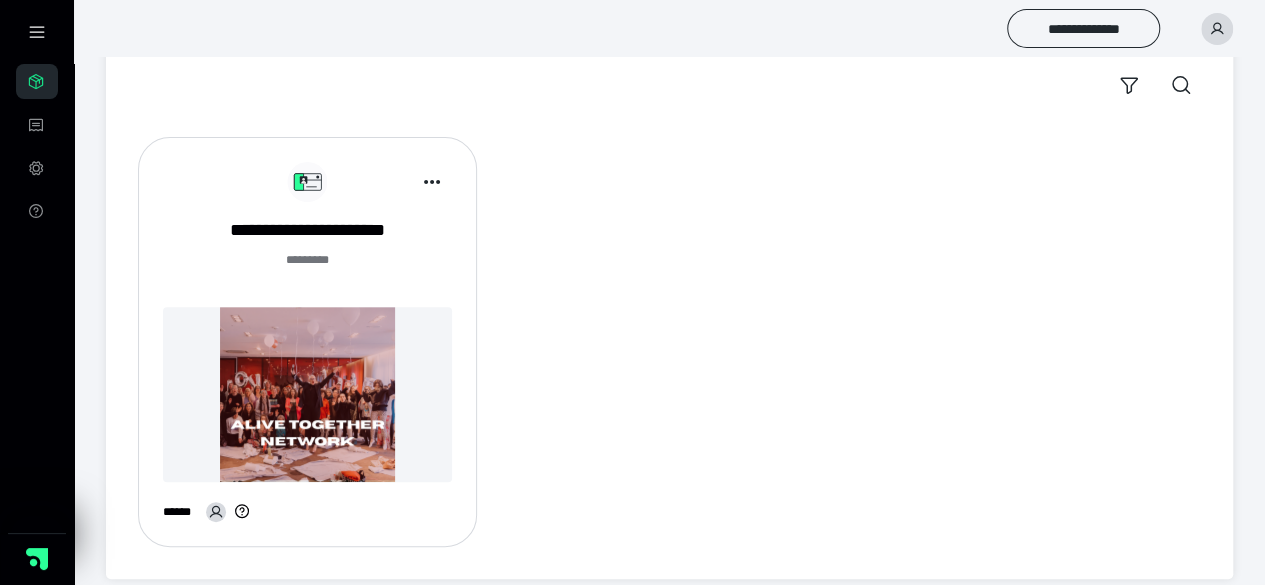 scroll, scrollTop: 185, scrollLeft: 0, axis: vertical 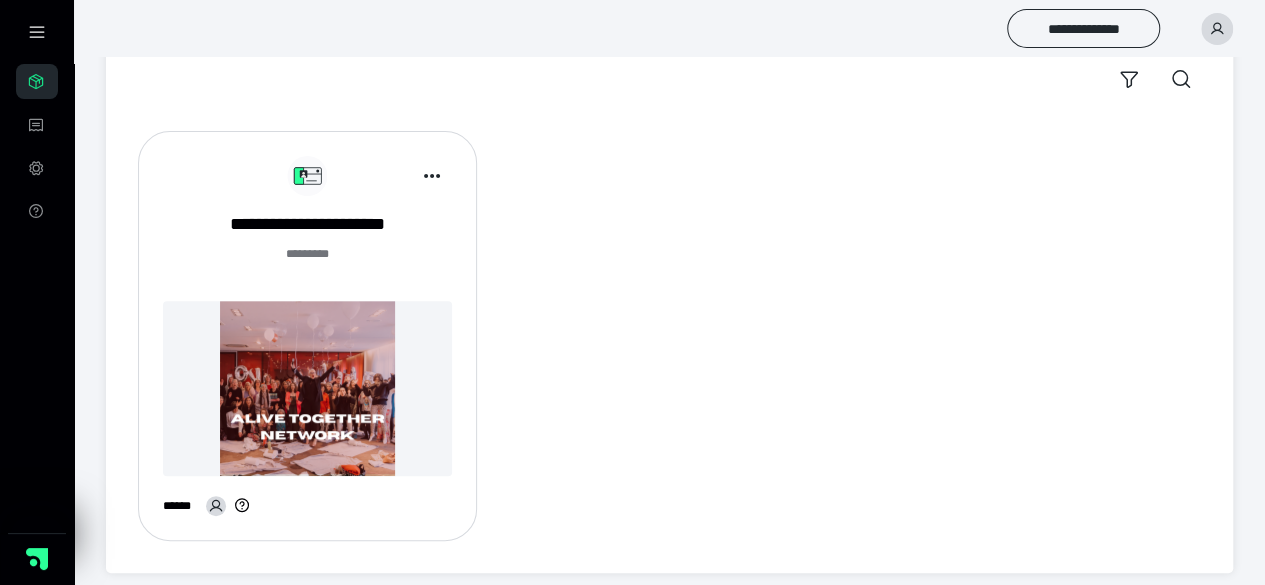 click at bounding box center [307, 388] 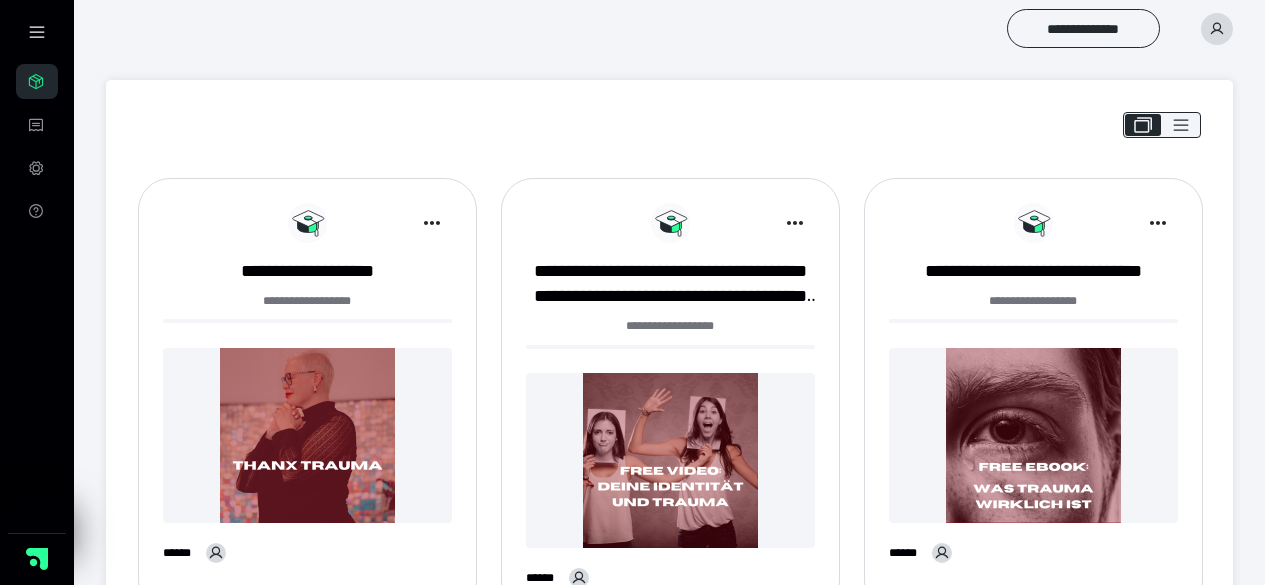 scroll, scrollTop: 0, scrollLeft: 0, axis: both 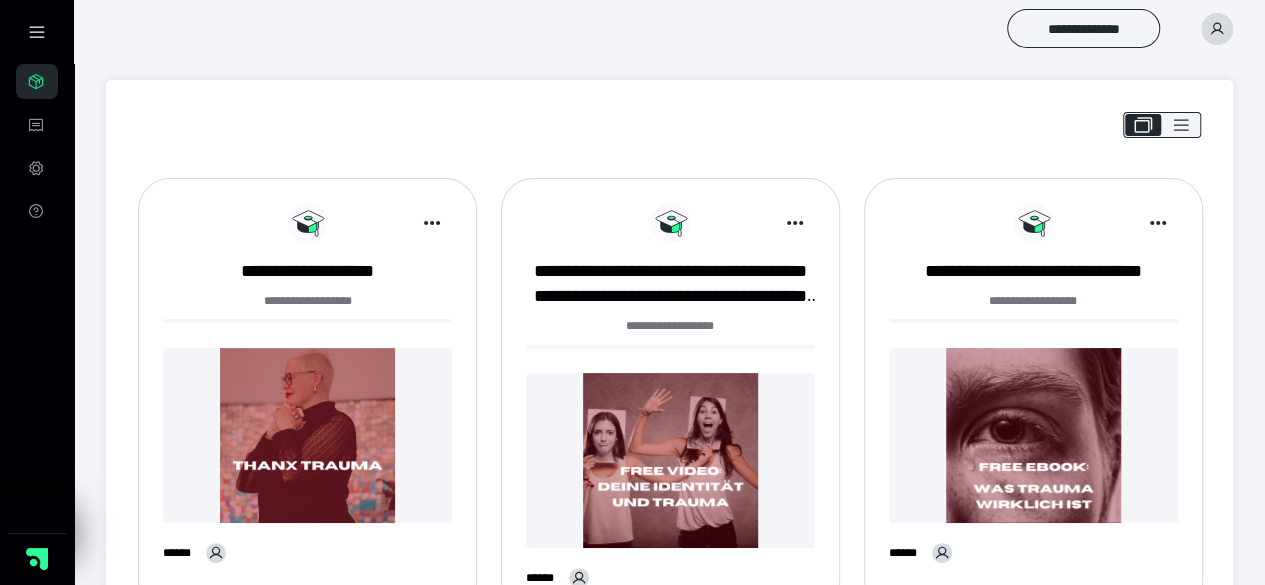 click at bounding box center (1217, 29) 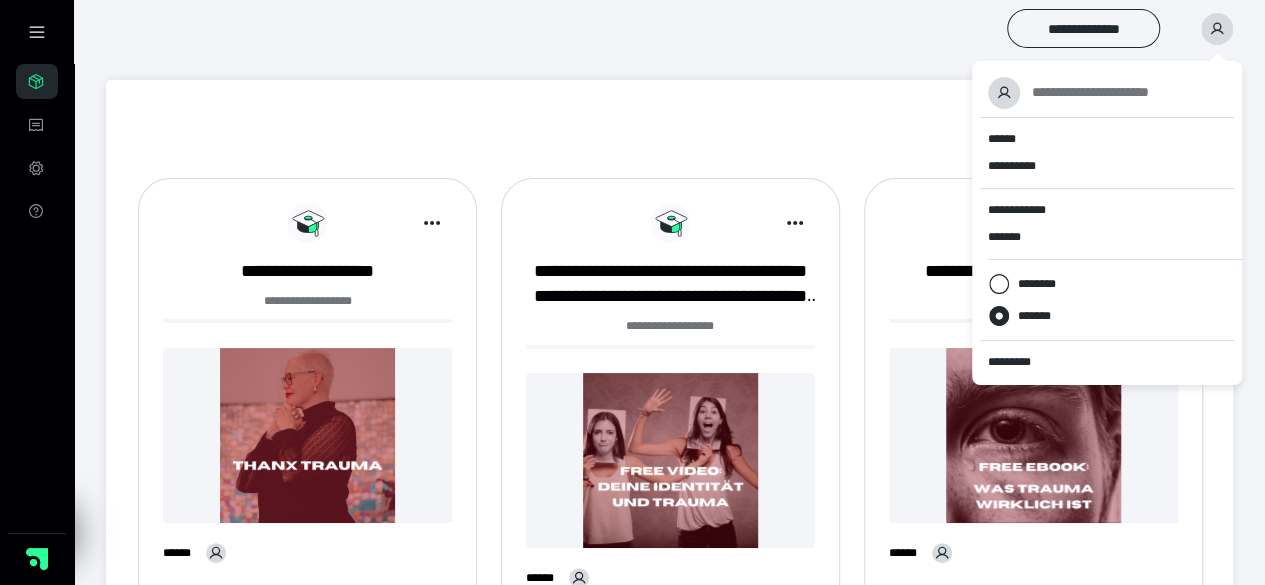 click on "**********" at bounding box center (632, 769) 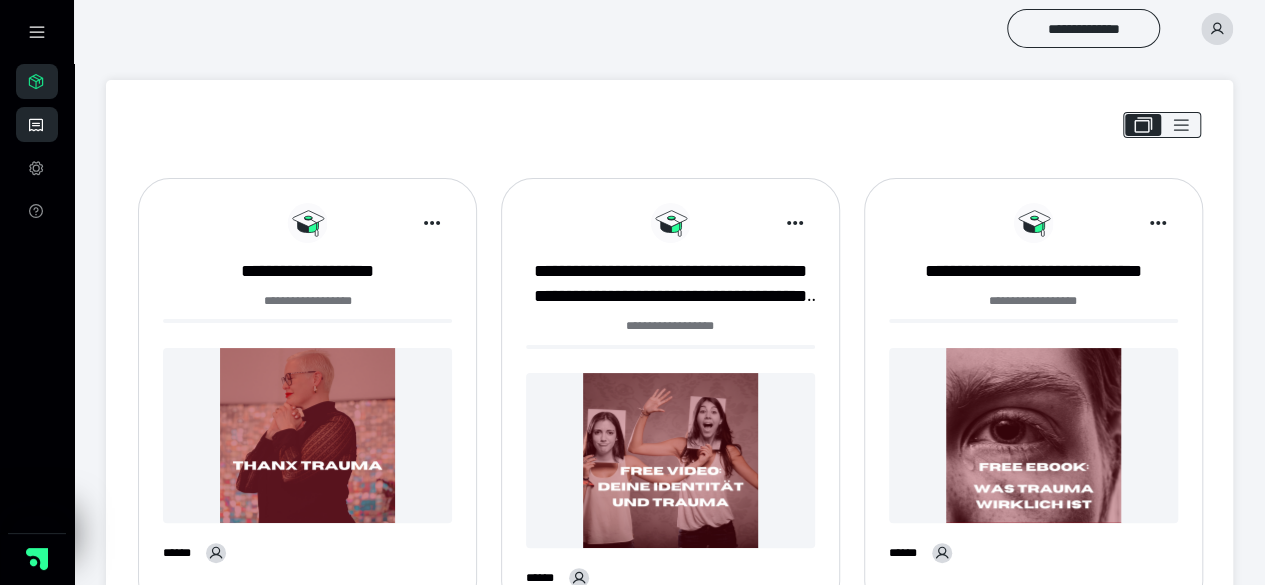 click 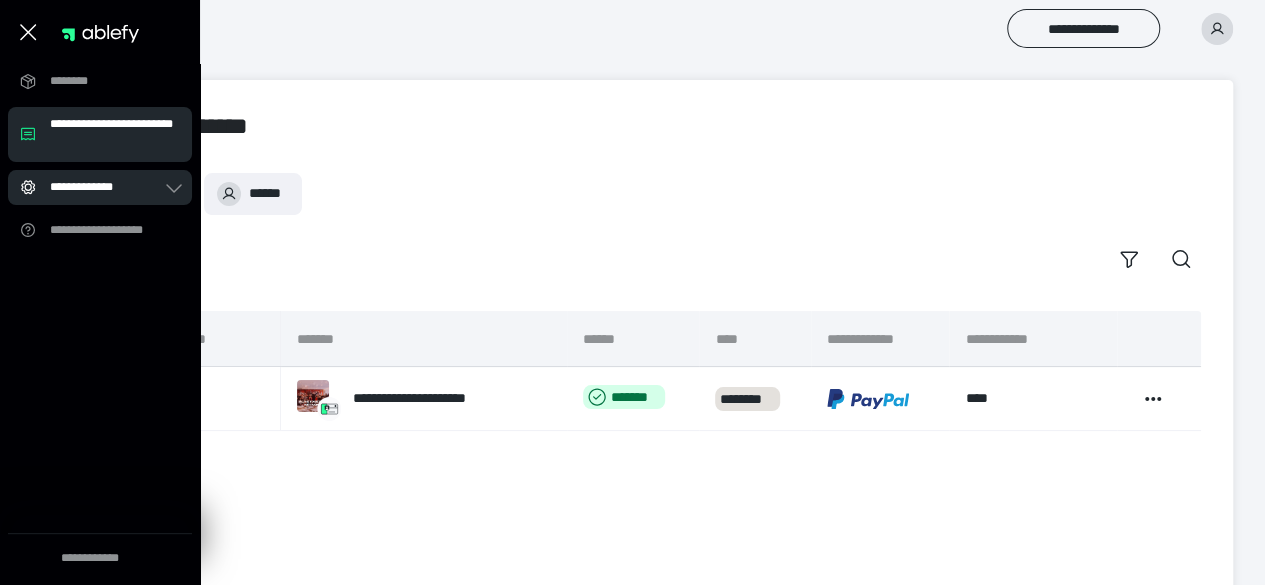 click on "**********" at bounding box center [100, 187] 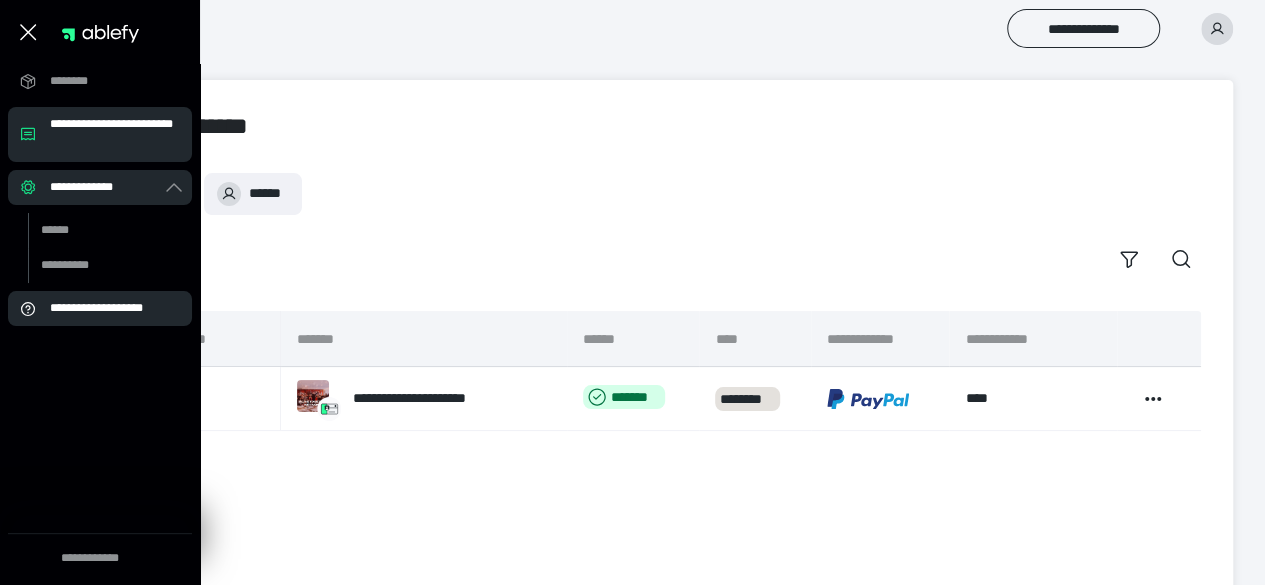 click on "**********" at bounding box center [106, 308] 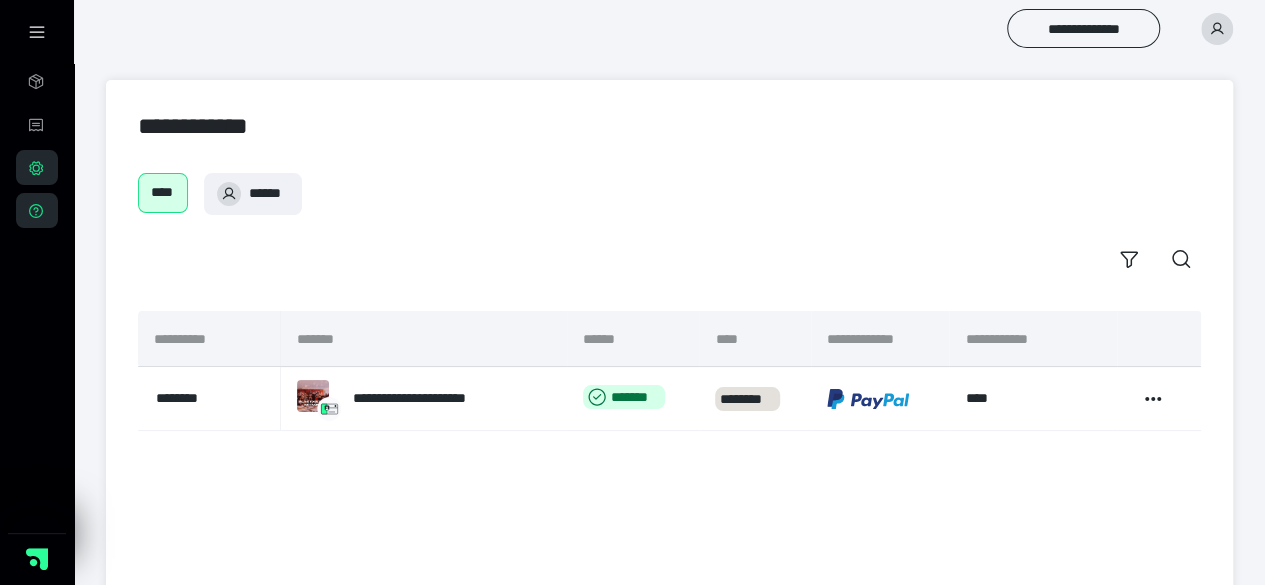 scroll, scrollTop: 0, scrollLeft: 0, axis: both 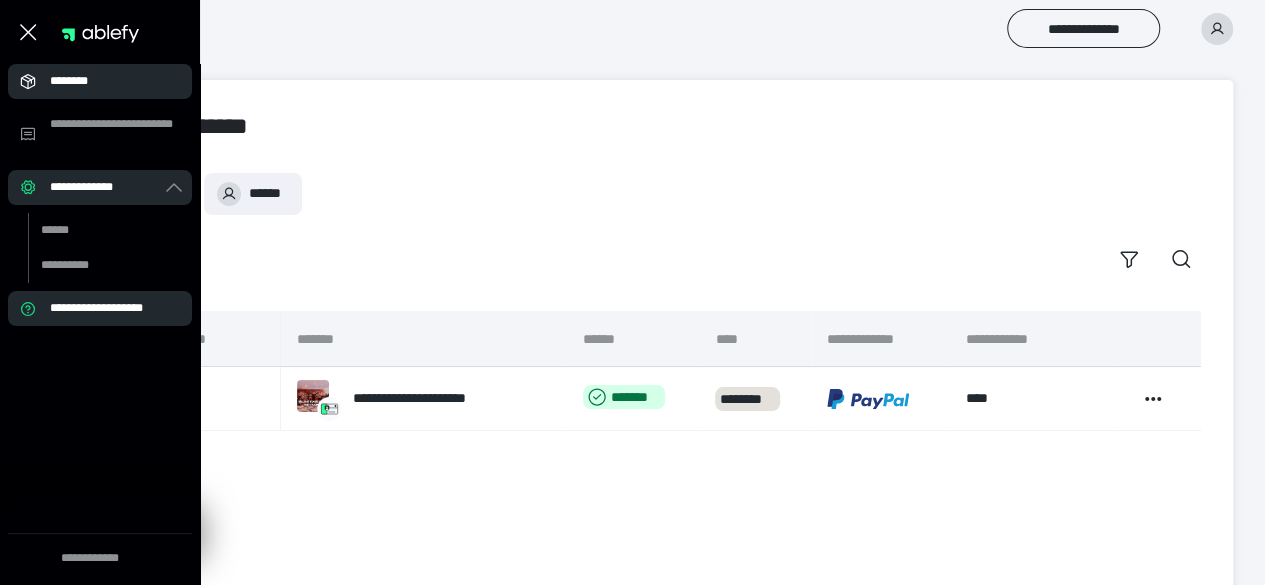 click on "********" at bounding box center (106, 81) 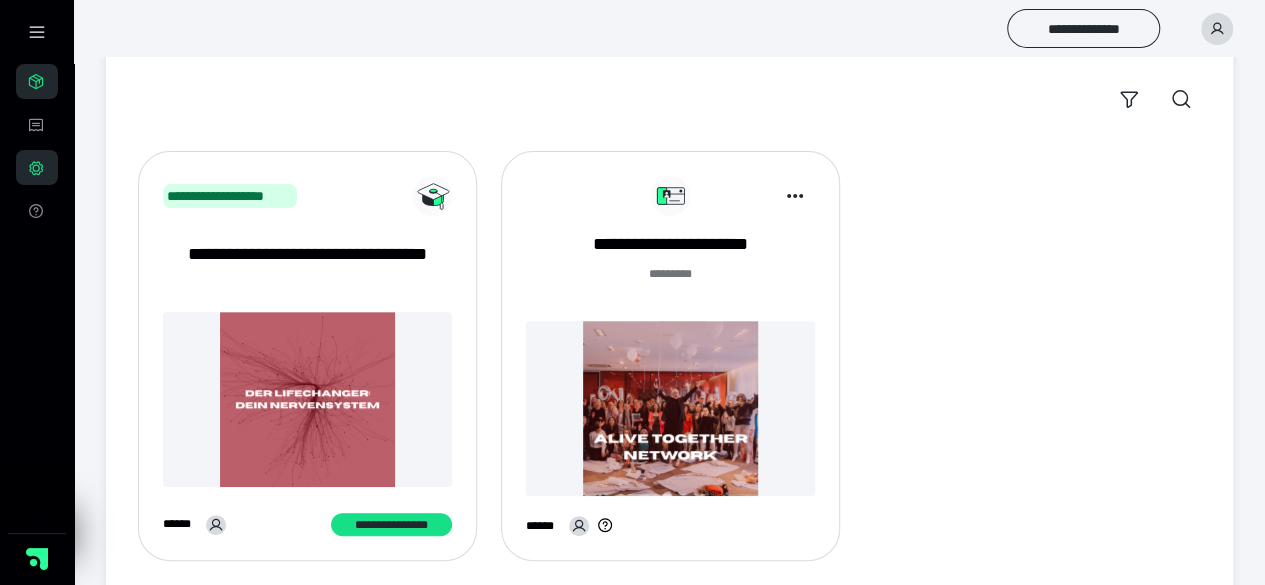 scroll, scrollTop: 194, scrollLeft: 0, axis: vertical 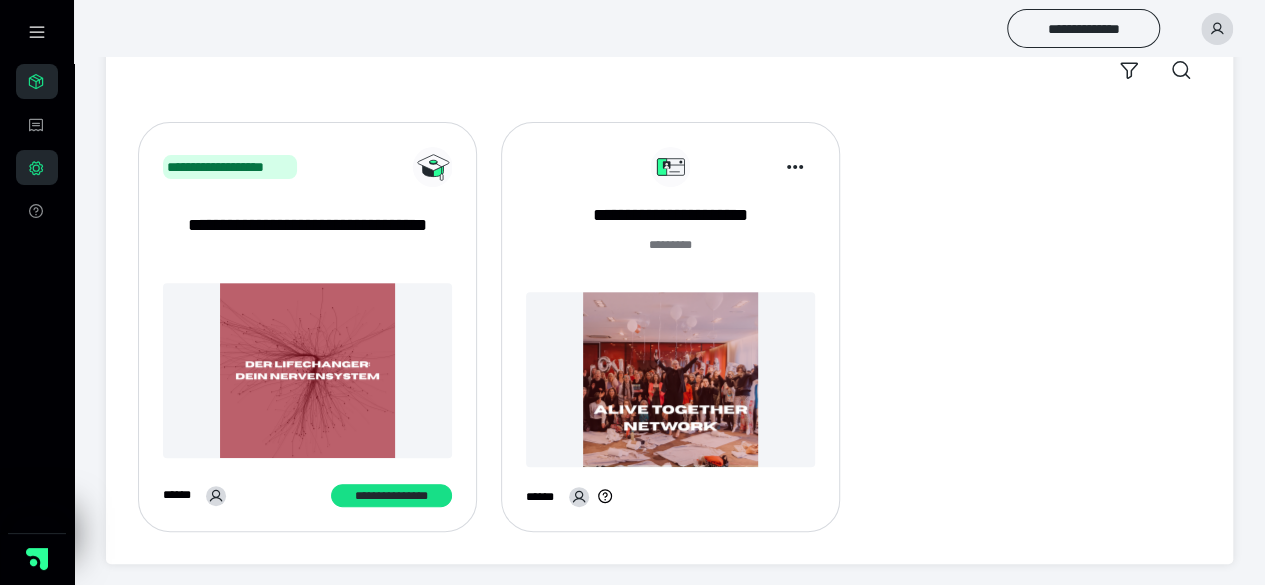 click at bounding box center [670, 379] 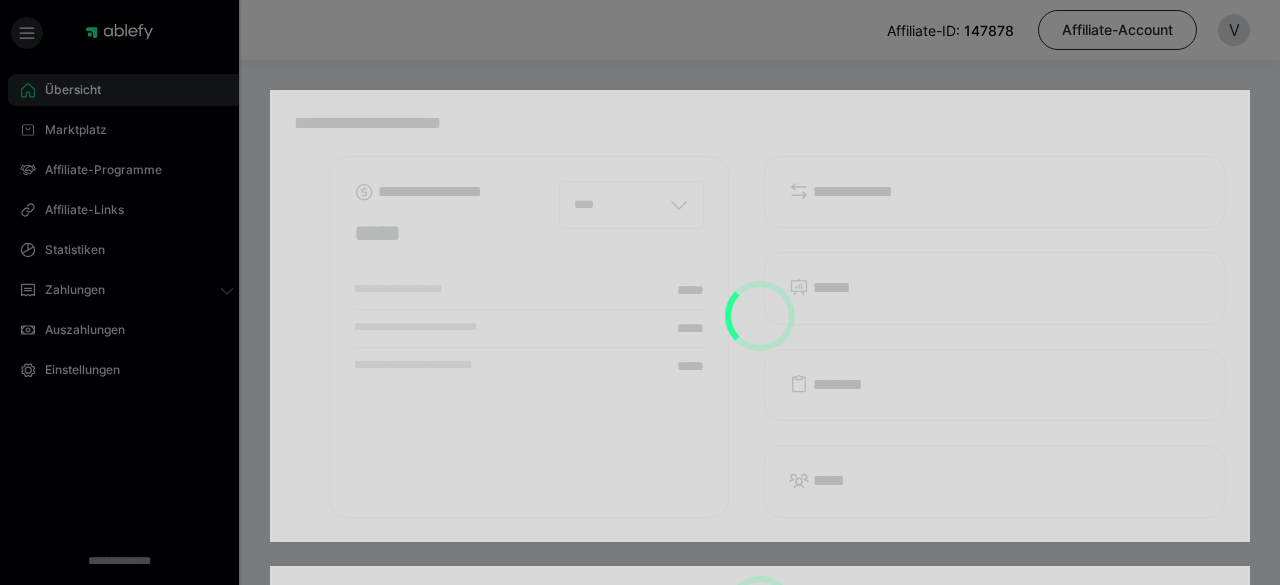 scroll, scrollTop: 0, scrollLeft: 0, axis: both 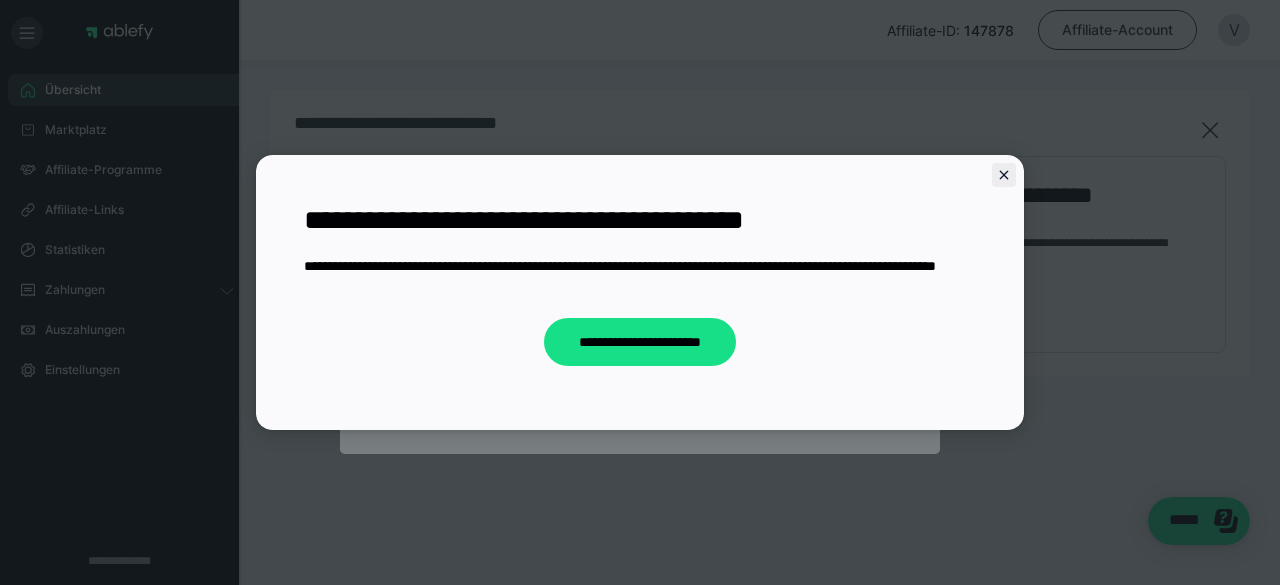click 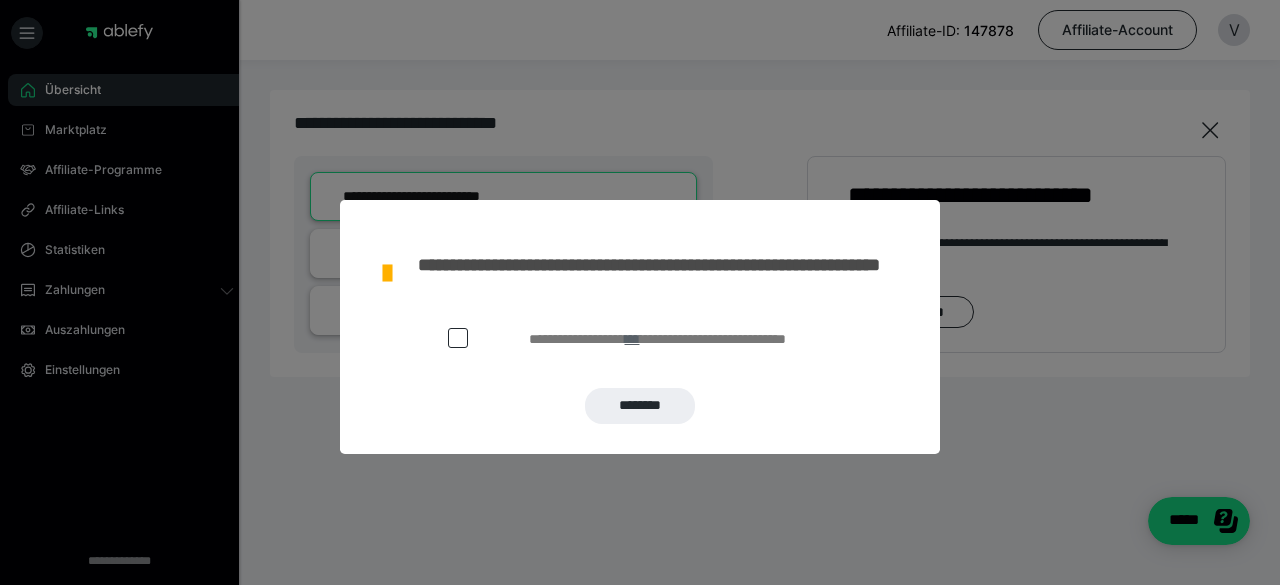 click on "***" at bounding box center (632, 339) 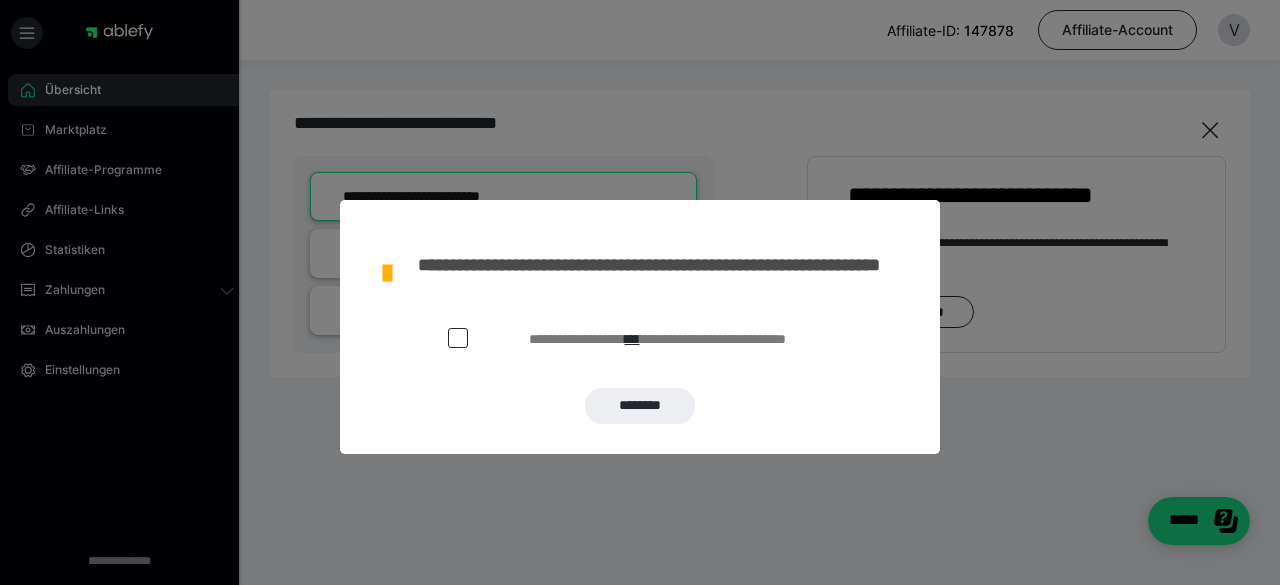 click at bounding box center [458, 338] 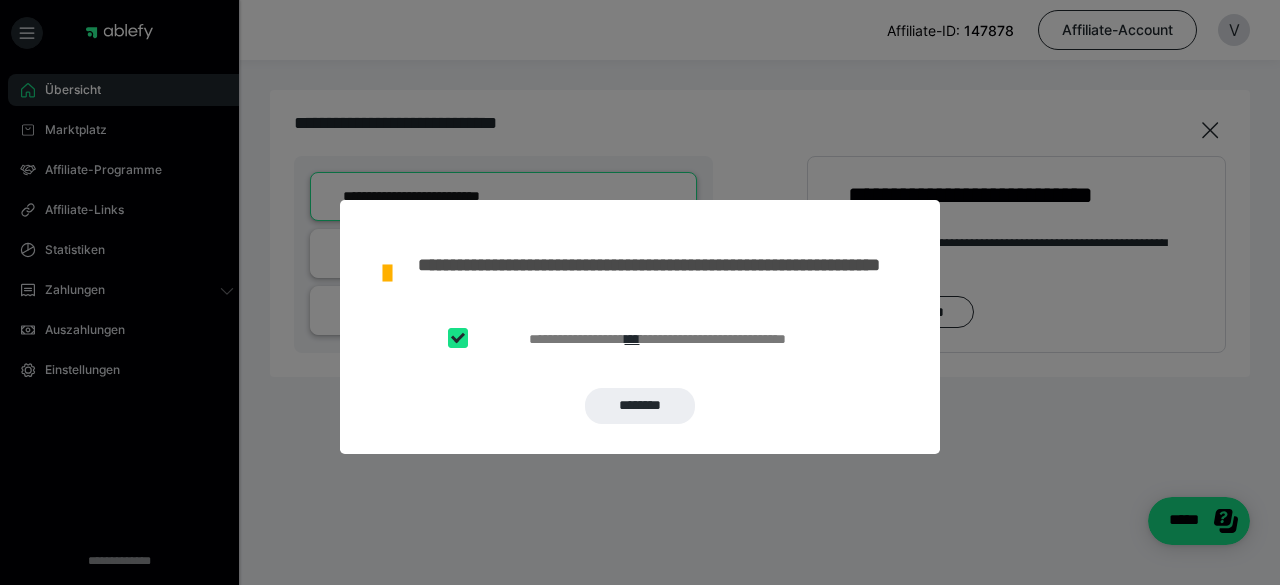 checkbox on "****" 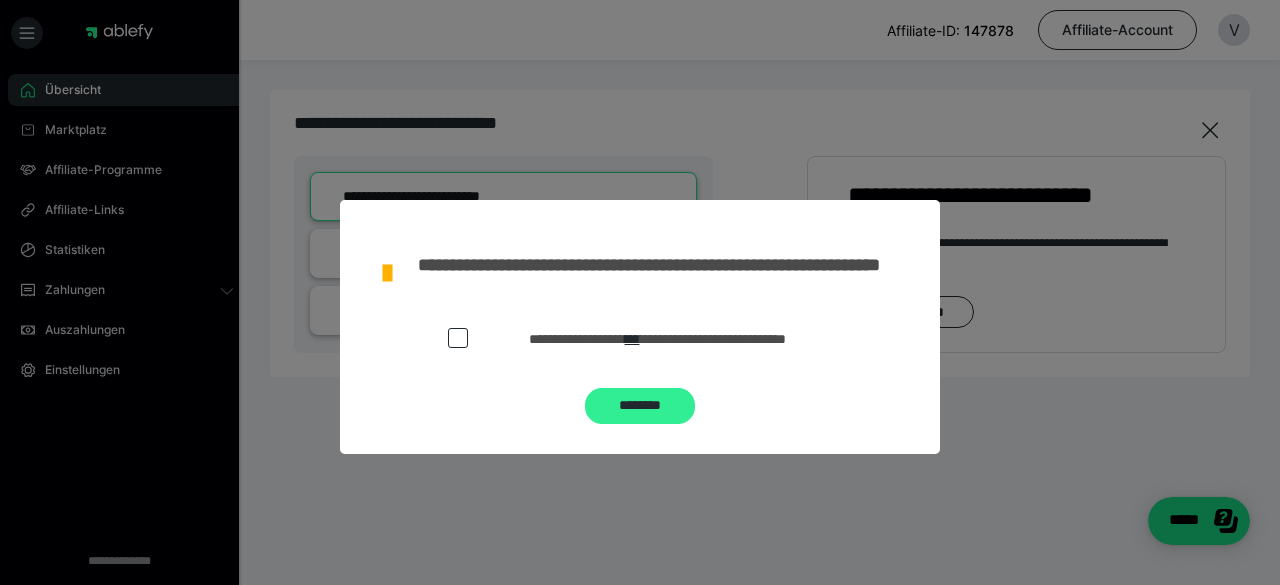 click on "********" at bounding box center (640, 406) 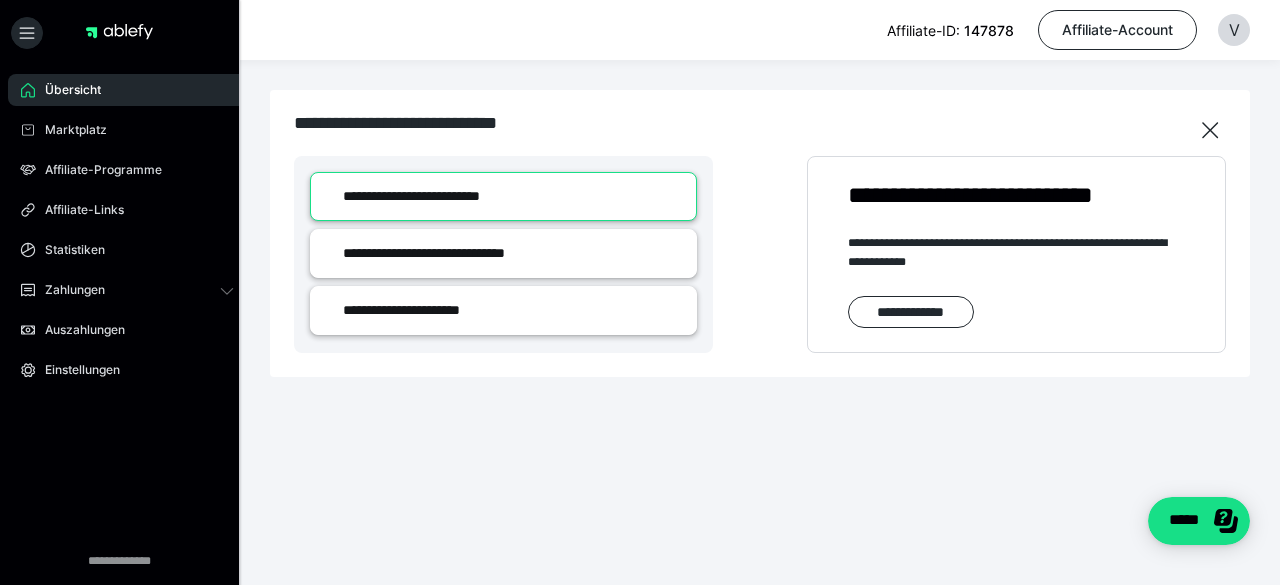 click on "**********" at bounding box center (504, 196) 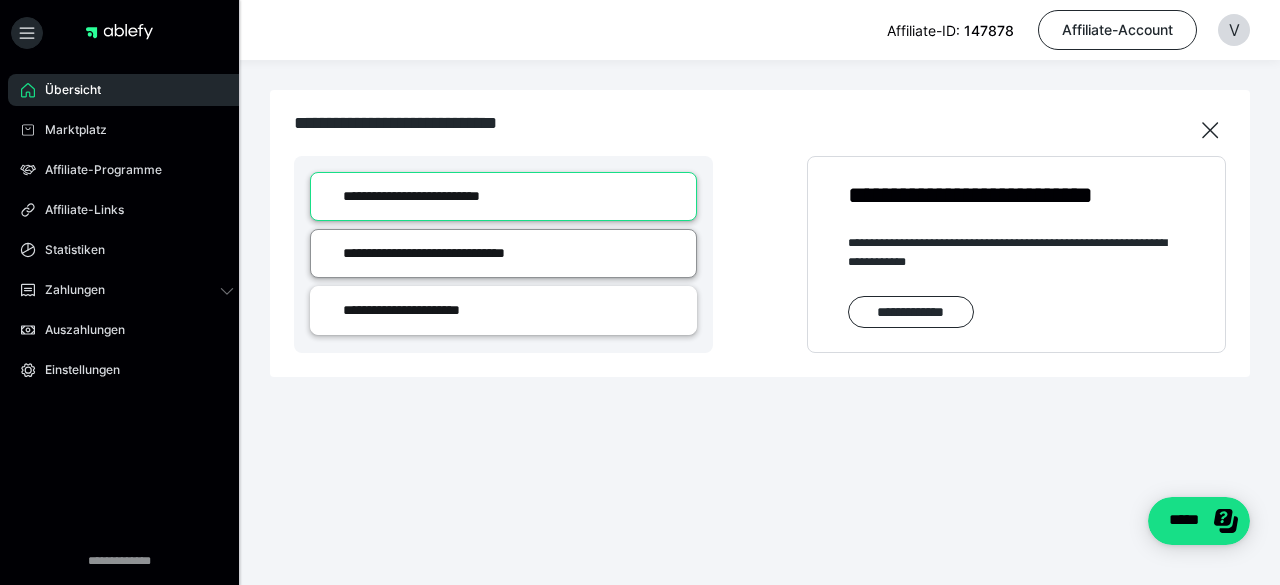 click on "**********" at bounding box center [504, 253] 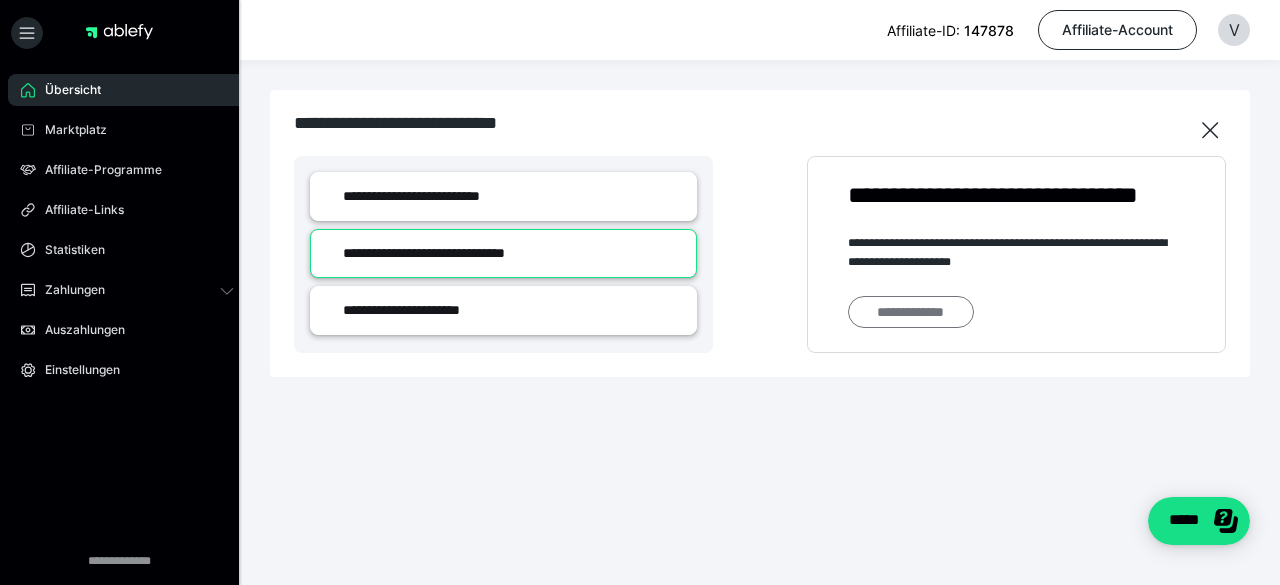 click on "**********" at bounding box center [911, 311] 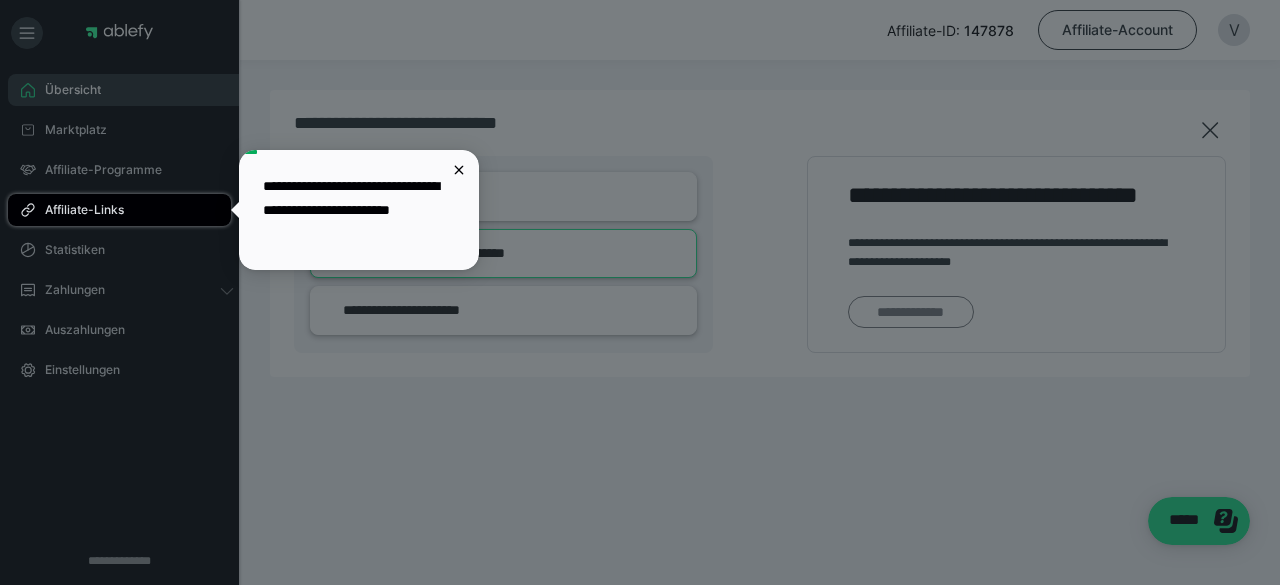 scroll, scrollTop: 0, scrollLeft: 0, axis: both 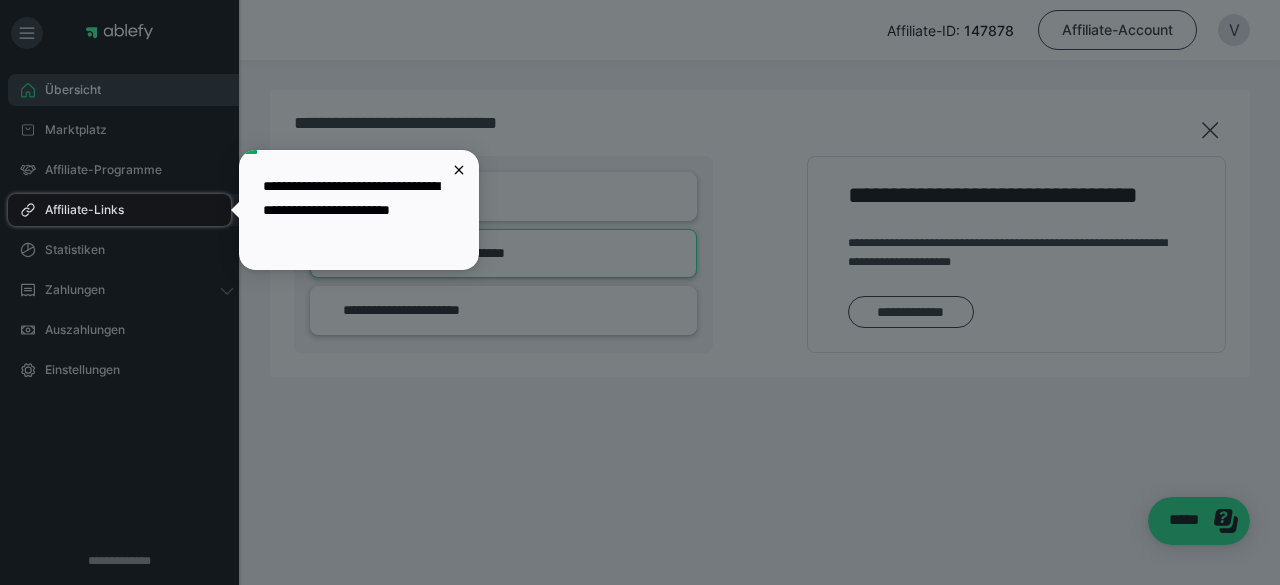 click on "Affiliate-Links" at bounding box center [127, 210] 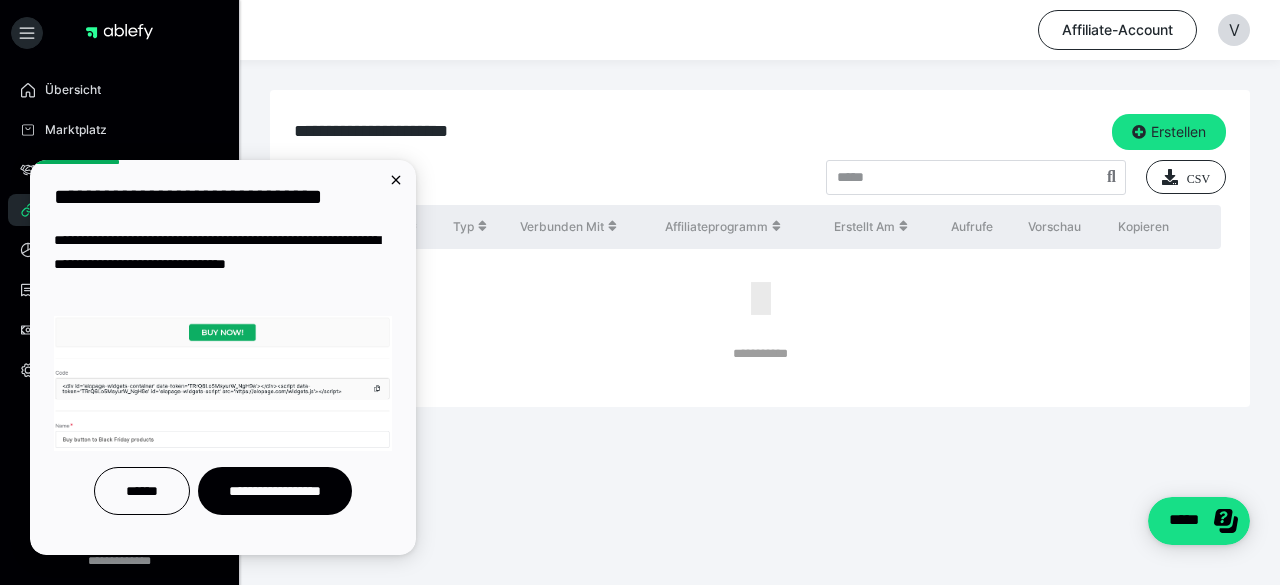 click on "**********" at bounding box center (760, 295) 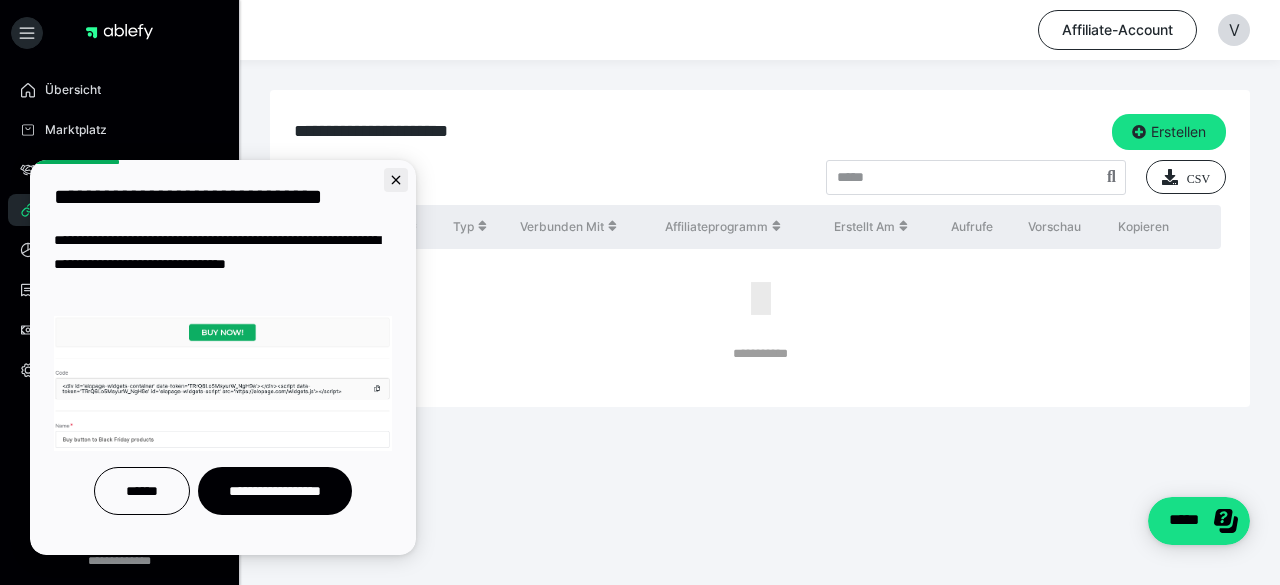 click 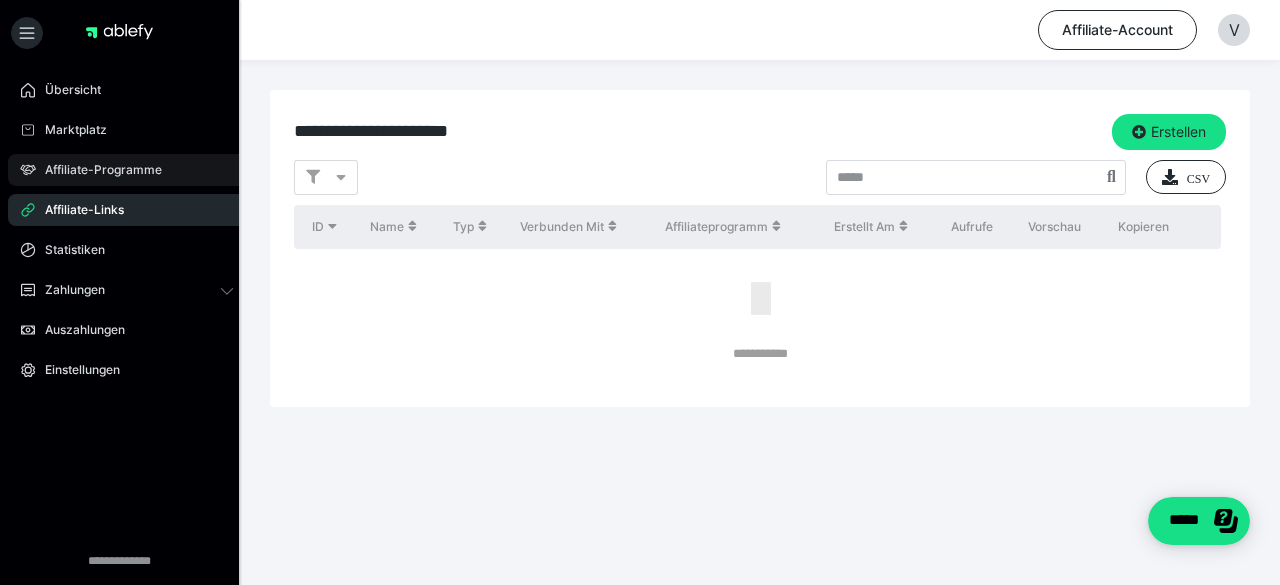click on "Affiliate-Programme" at bounding box center (96, 170) 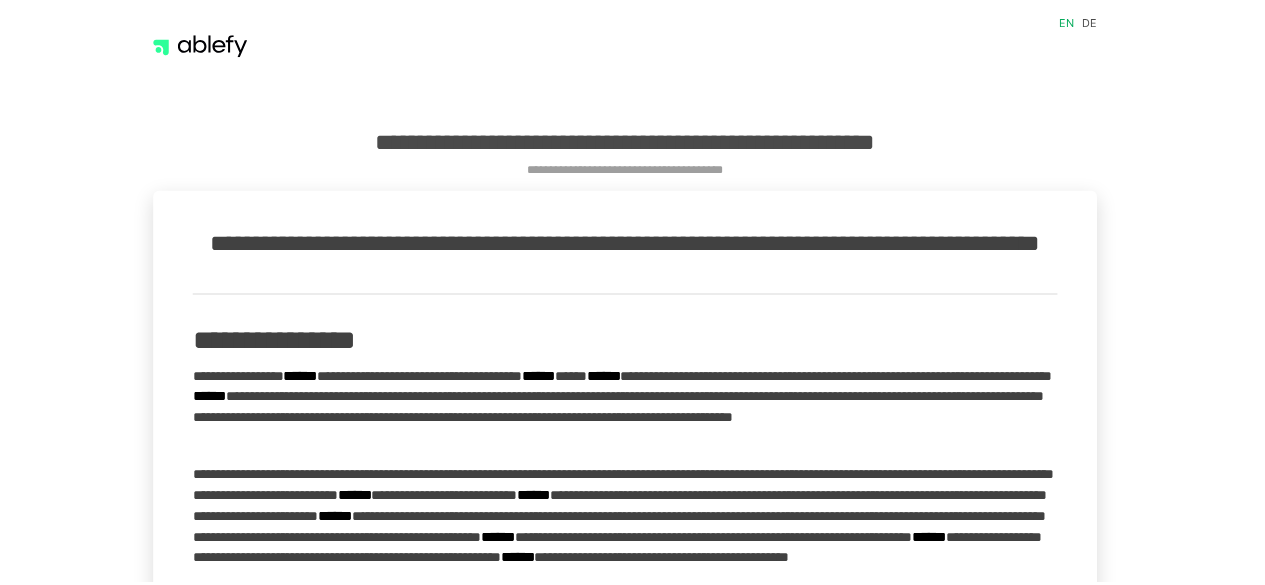 scroll, scrollTop: 0, scrollLeft: 0, axis: both 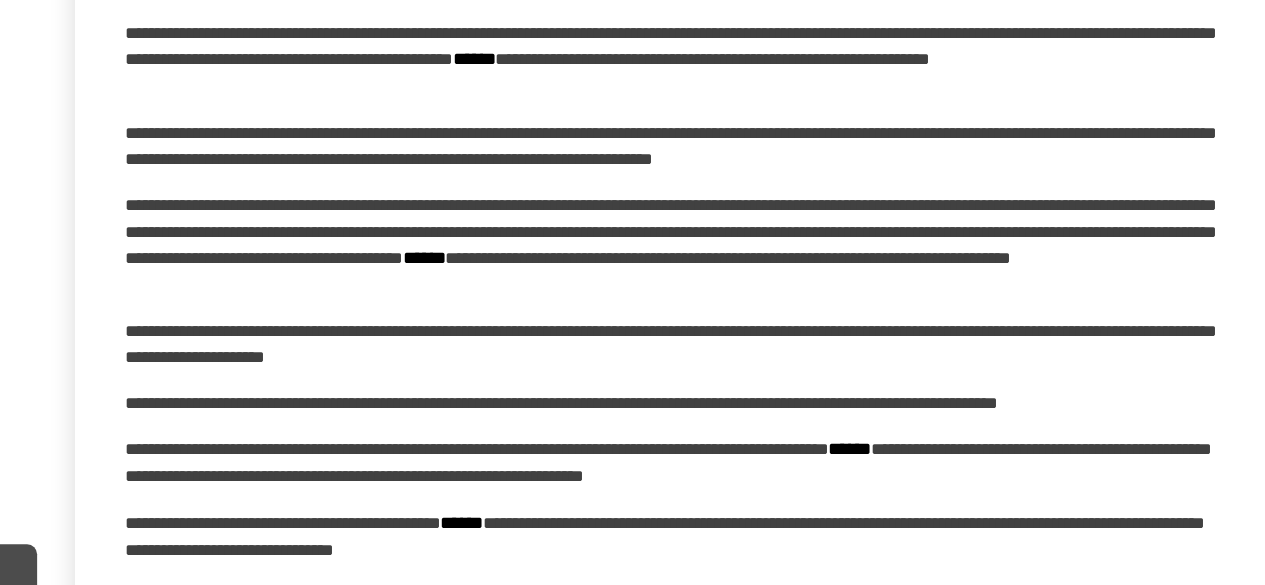 click on "**********" at bounding box center [632, 487] 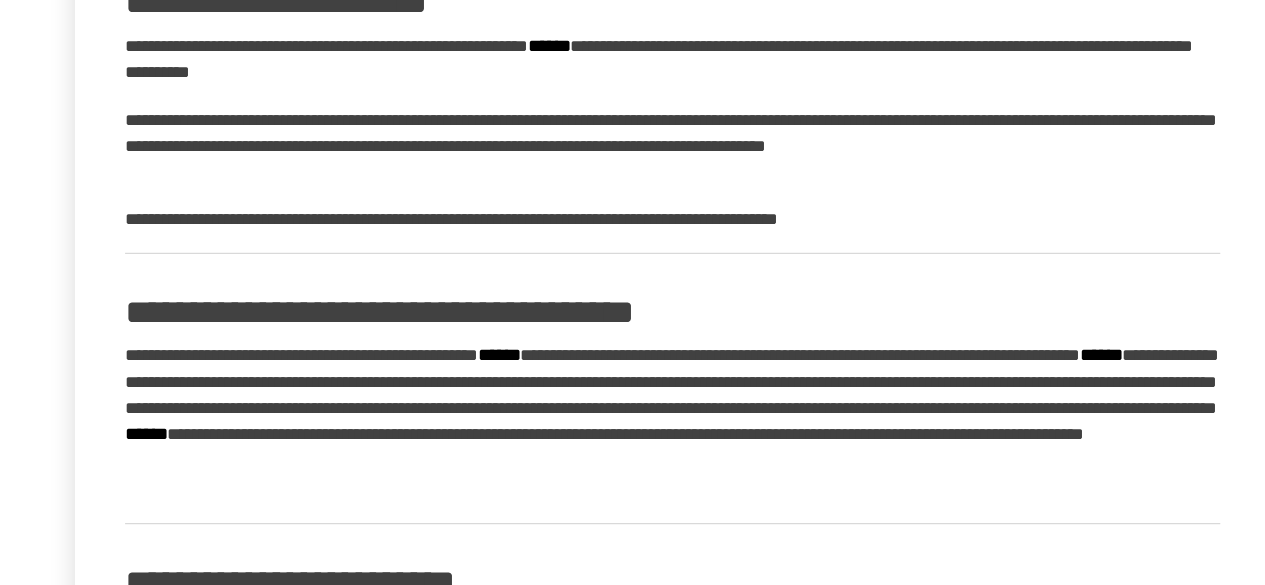 scroll, scrollTop: 4155, scrollLeft: 0, axis: vertical 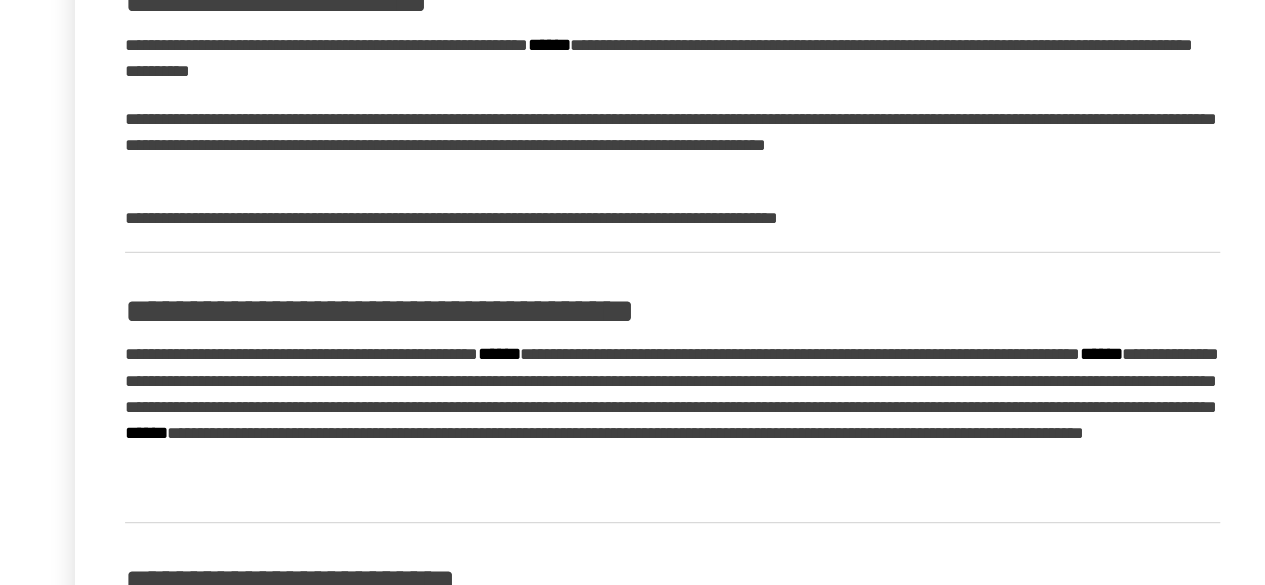 click on "**********" at bounding box center [632, 414] 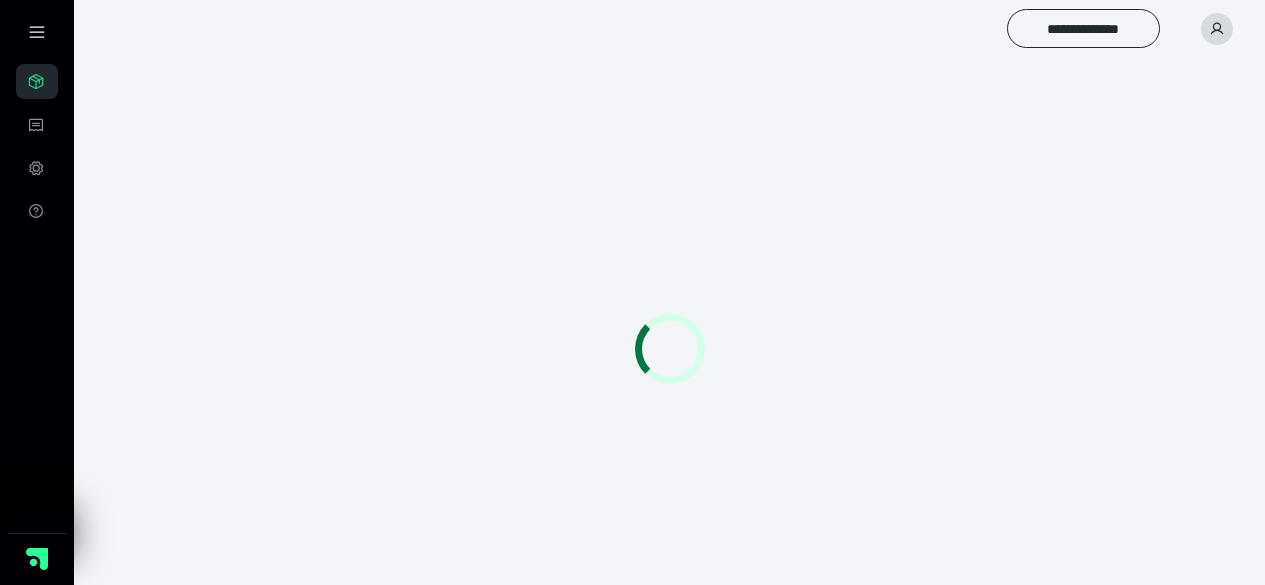 scroll, scrollTop: 0, scrollLeft: 0, axis: both 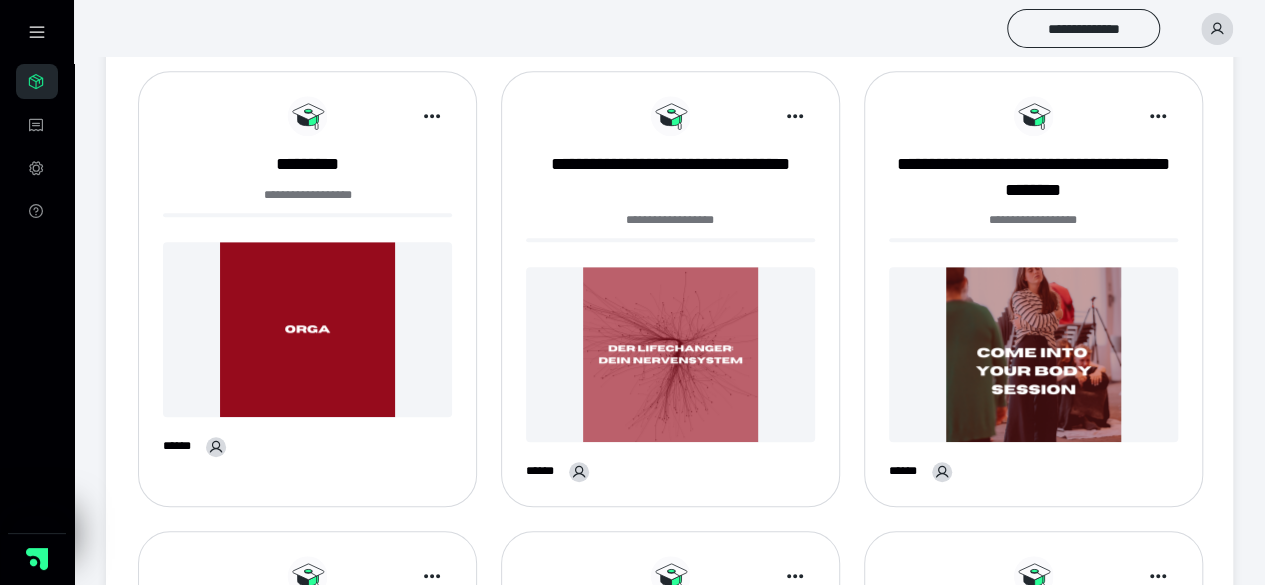 click at bounding box center (307, 329) 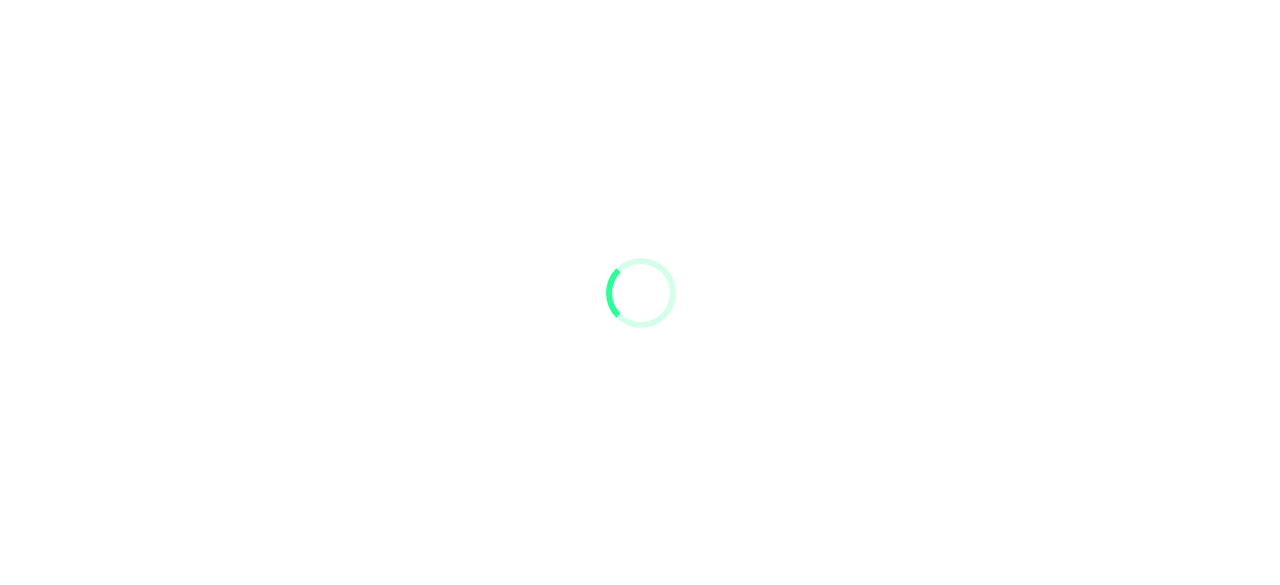 scroll, scrollTop: 0, scrollLeft: 0, axis: both 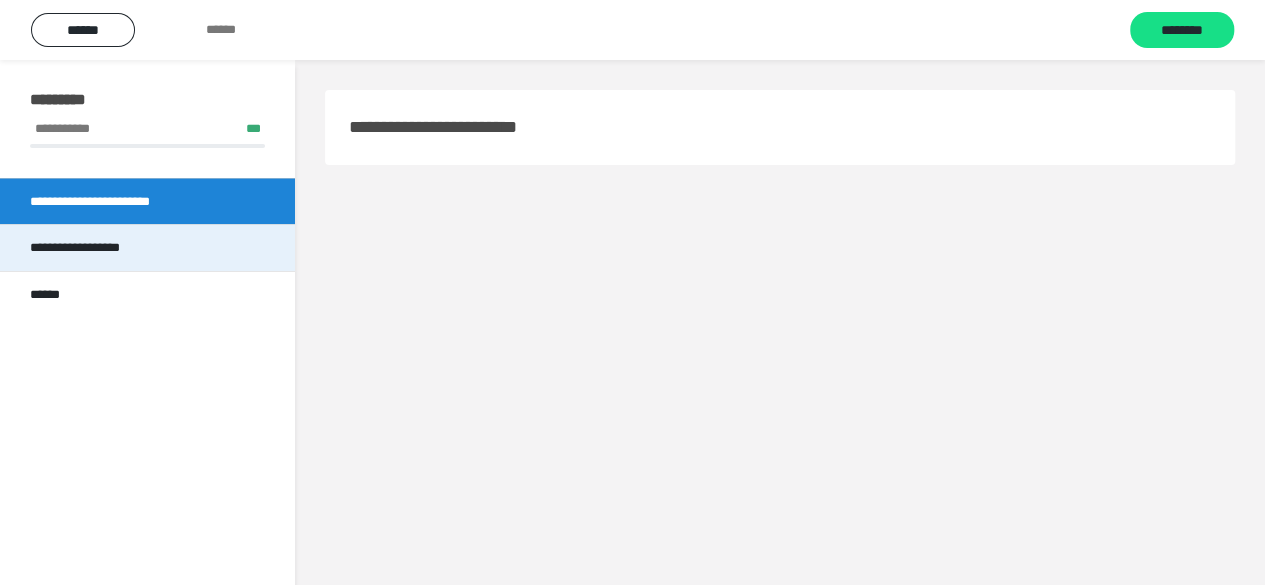 click on "**********" at bounding box center (147, 247) 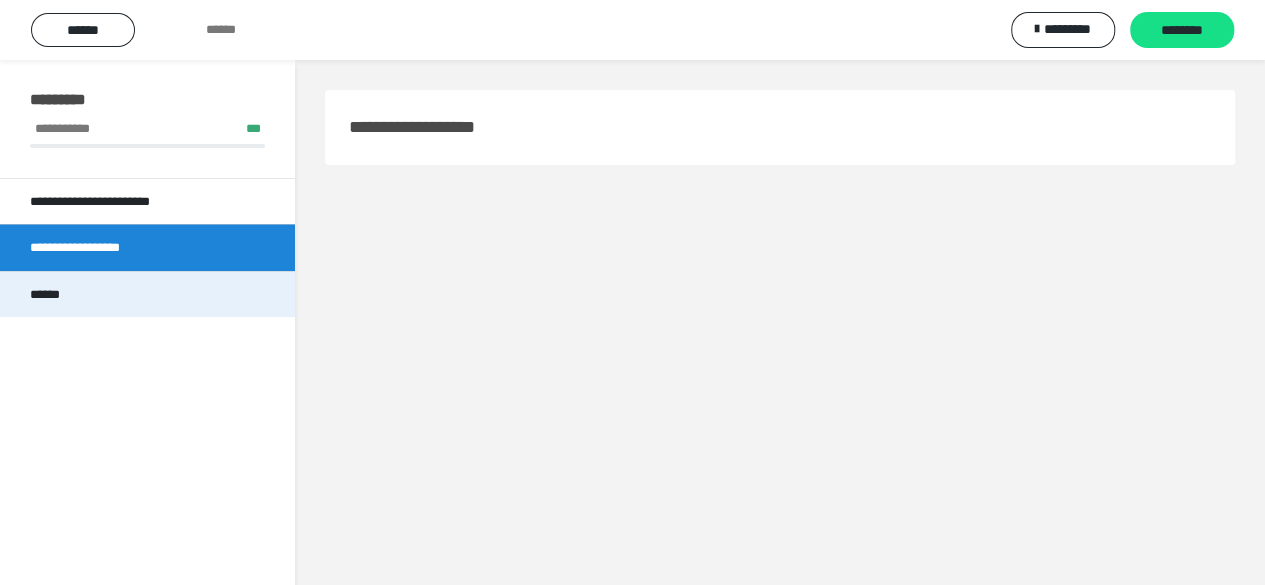 click on "******" at bounding box center [147, 294] 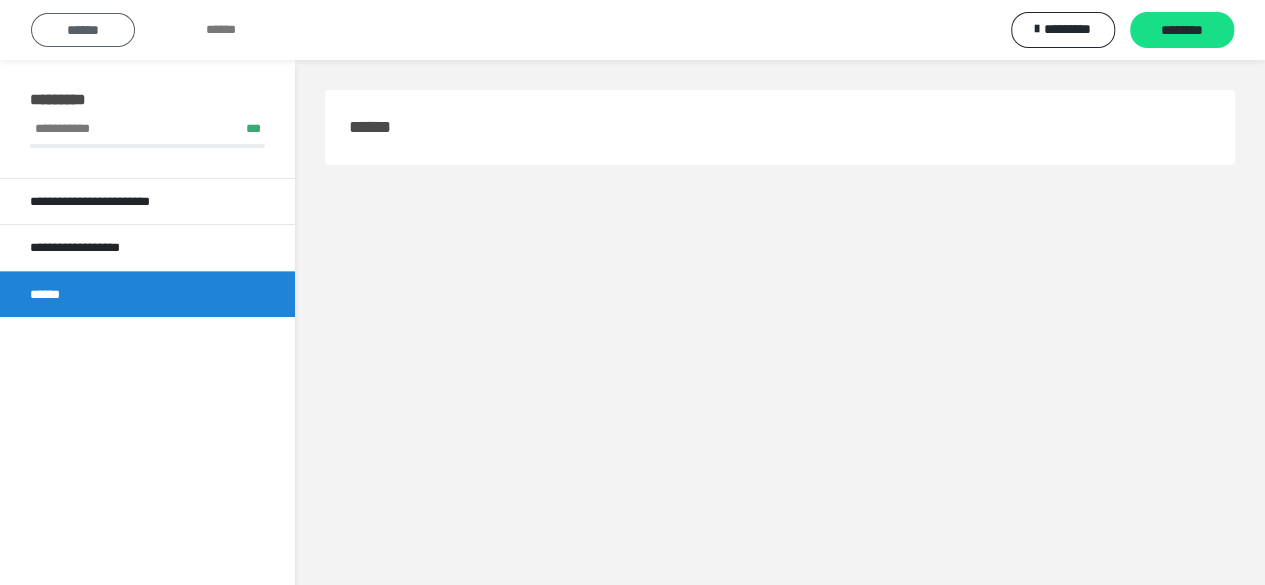 click on "******" at bounding box center [83, 30] 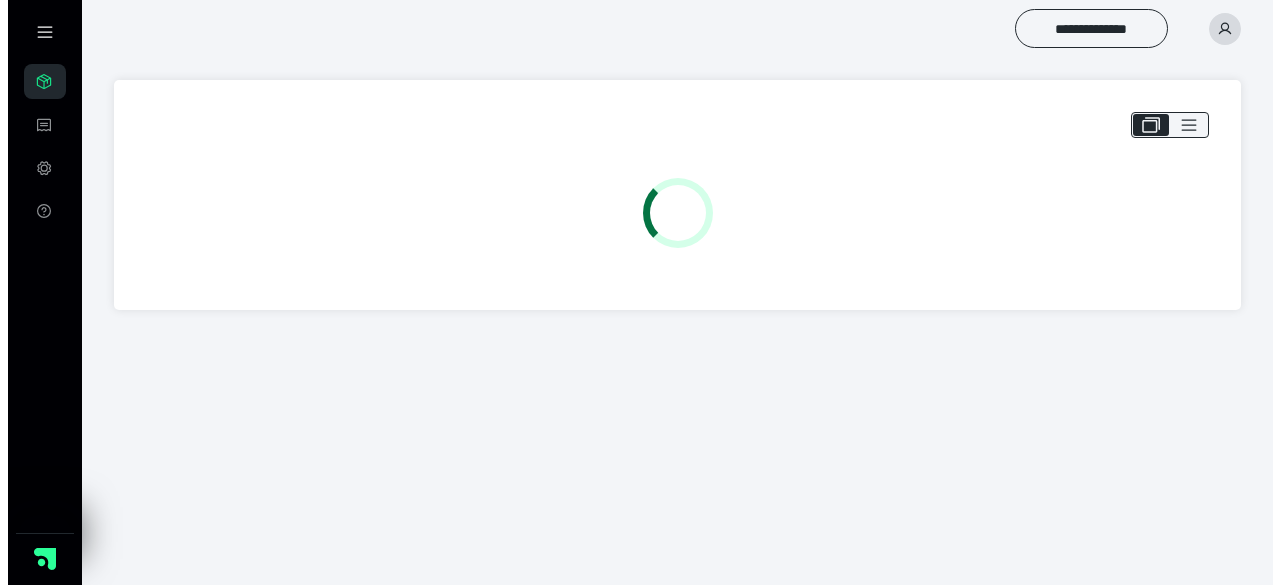 scroll, scrollTop: 0, scrollLeft: 0, axis: both 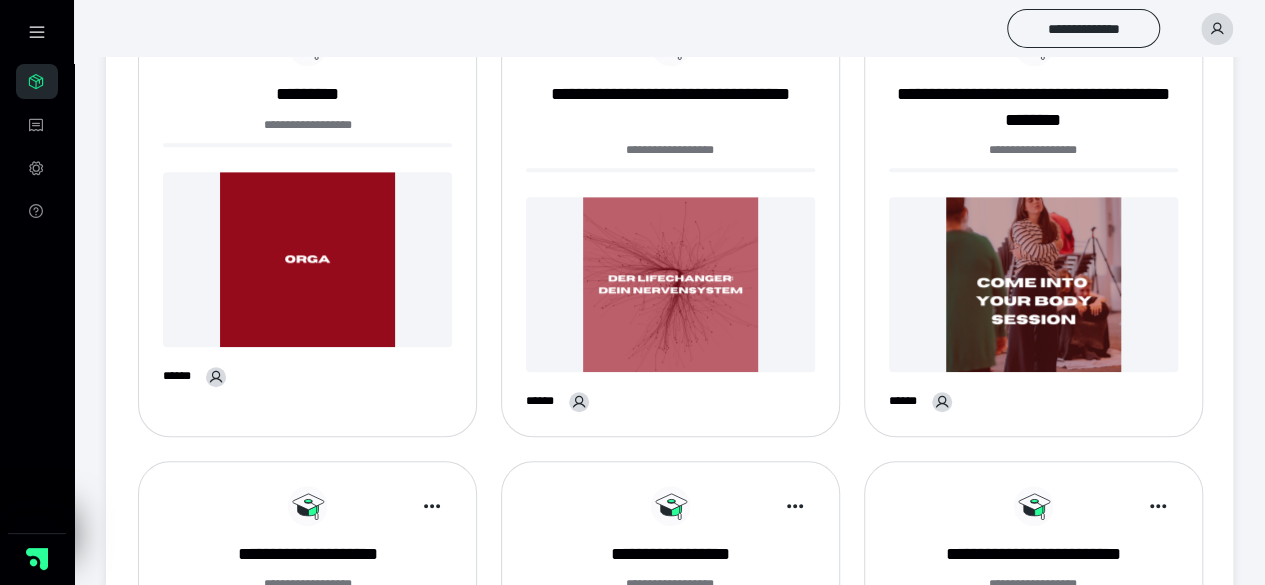 click at bounding box center [1033, 284] 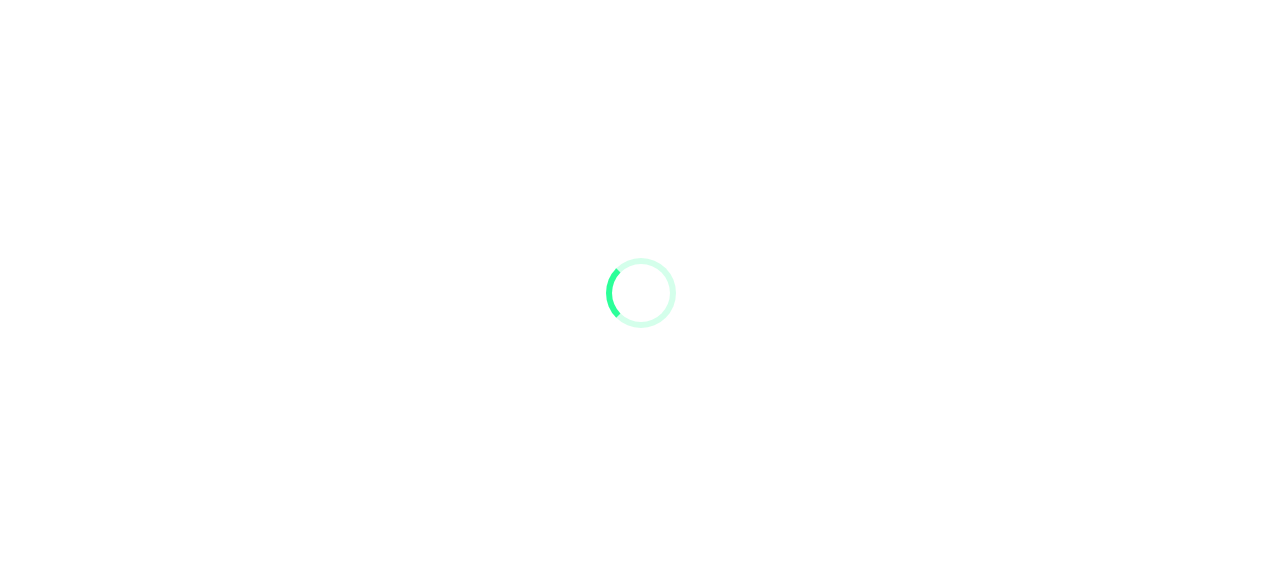 scroll, scrollTop: 0, scrollLeft: 0, axis: both 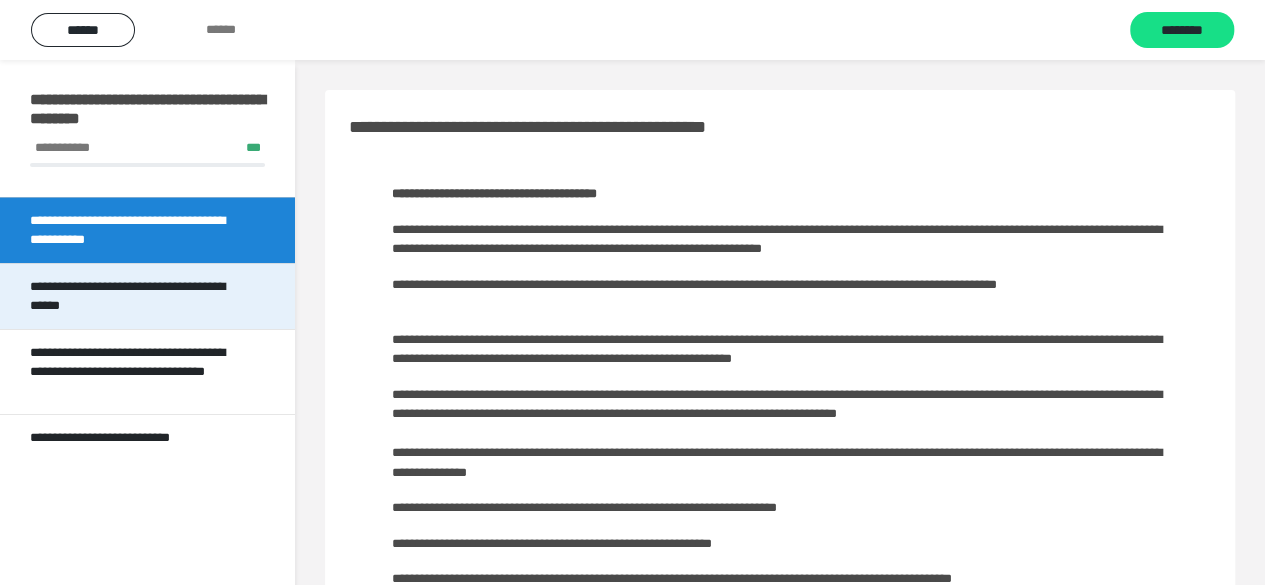 click on "**********" at bounding box center [139, 296] 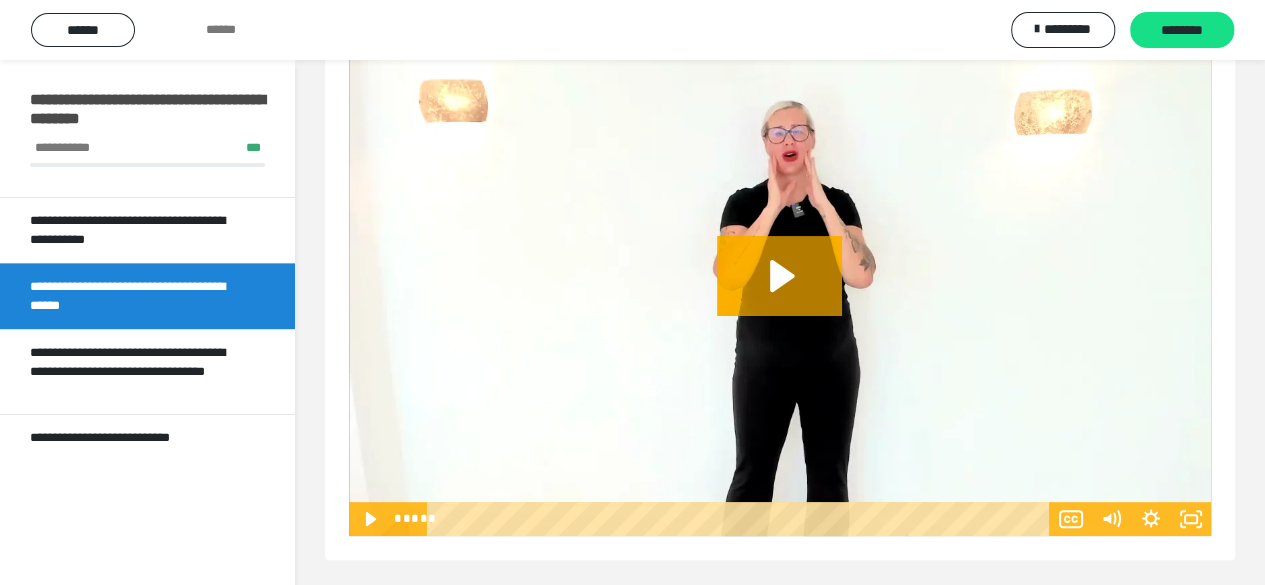 scroll, scrollTop: 94, scrollLeft: 0, axis: vertical 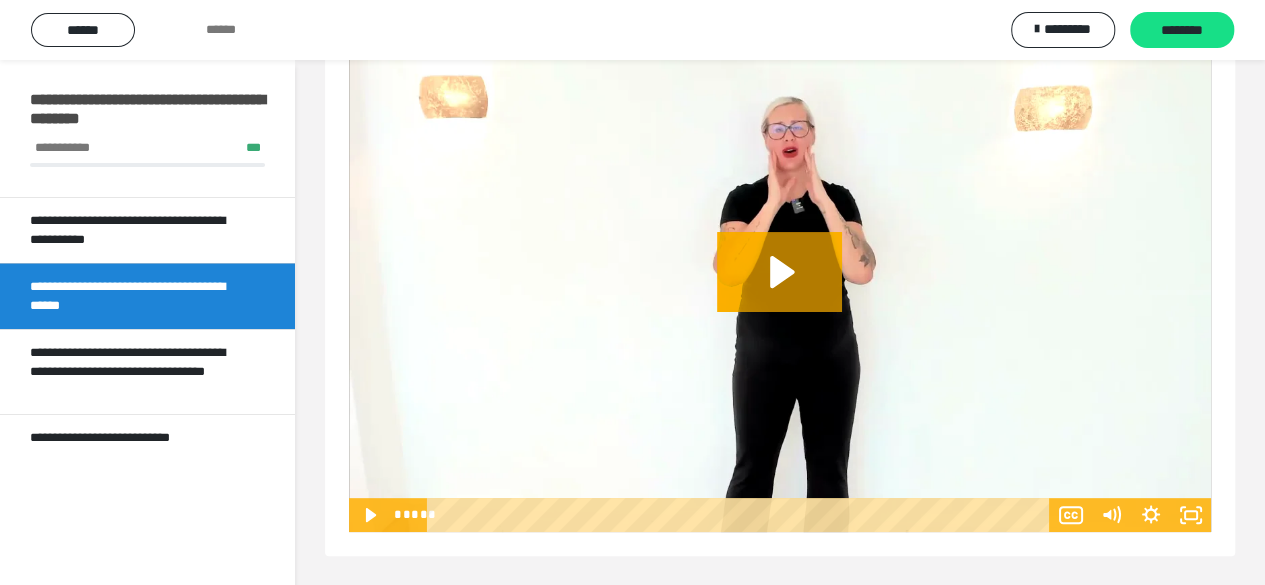 click 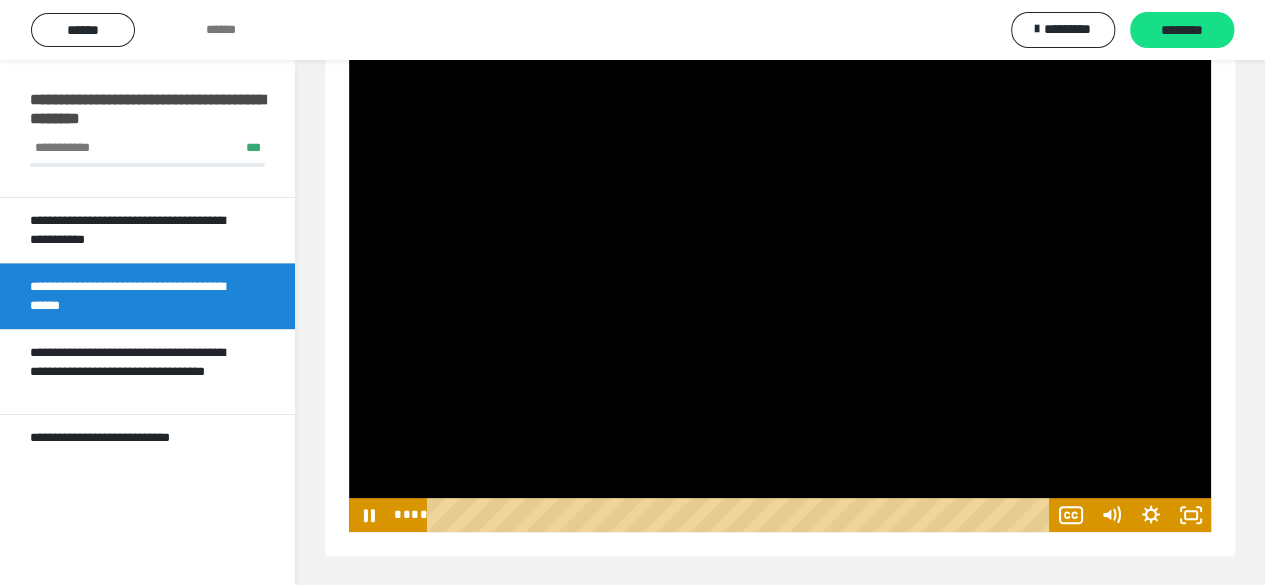 type 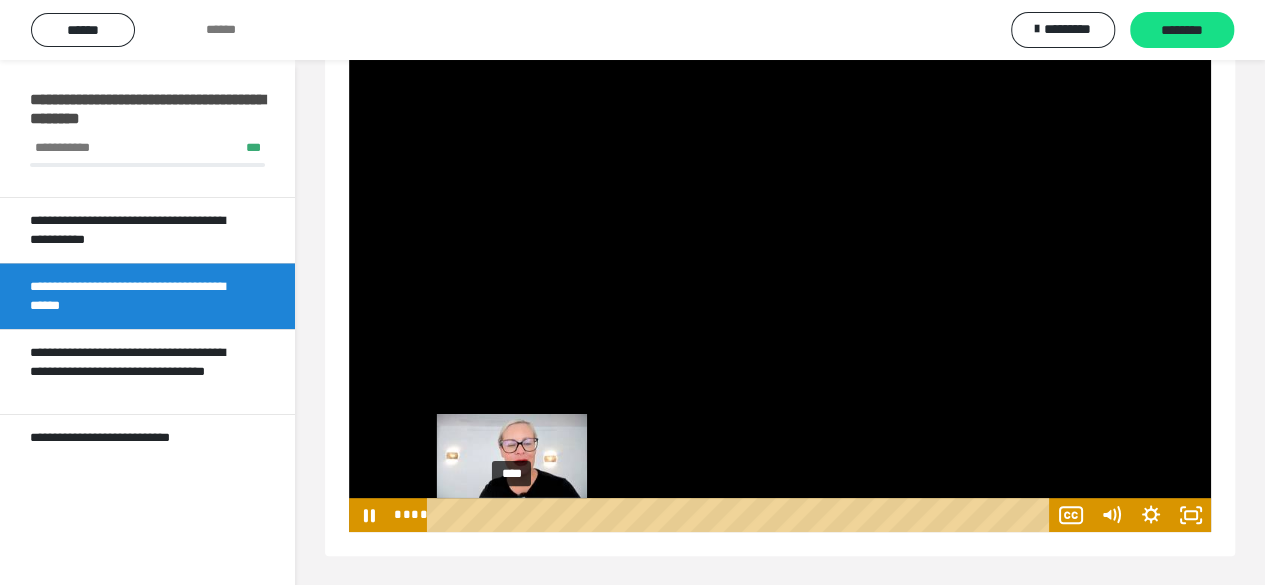 click on "****" at bounding box center (741, 515) 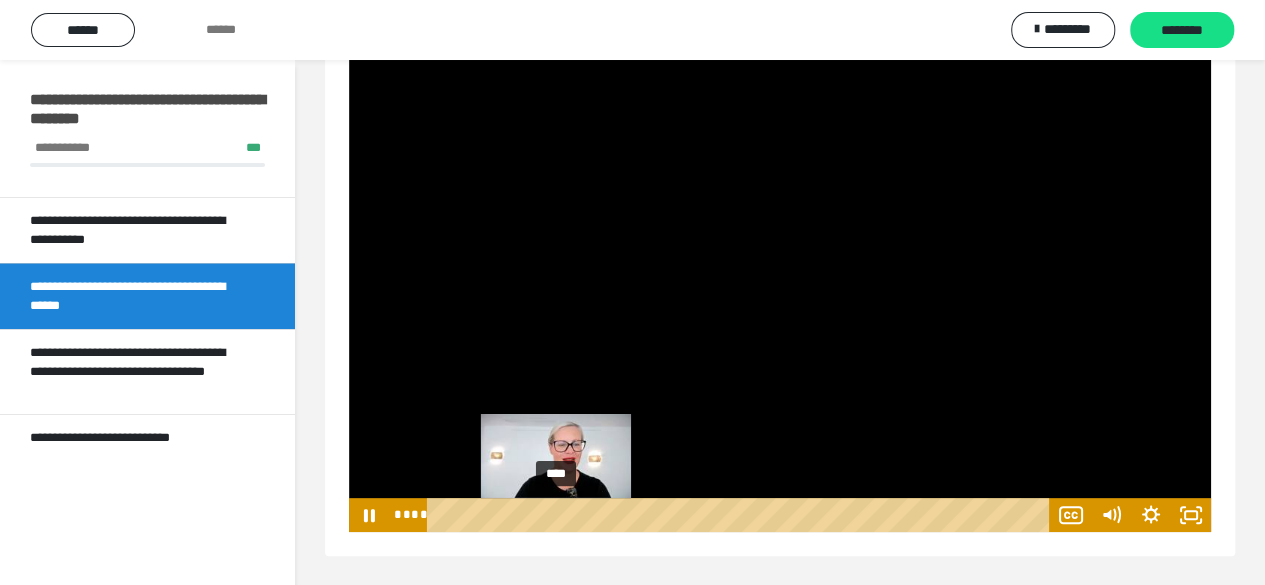 click on "****" at bounding box center (741, 515) 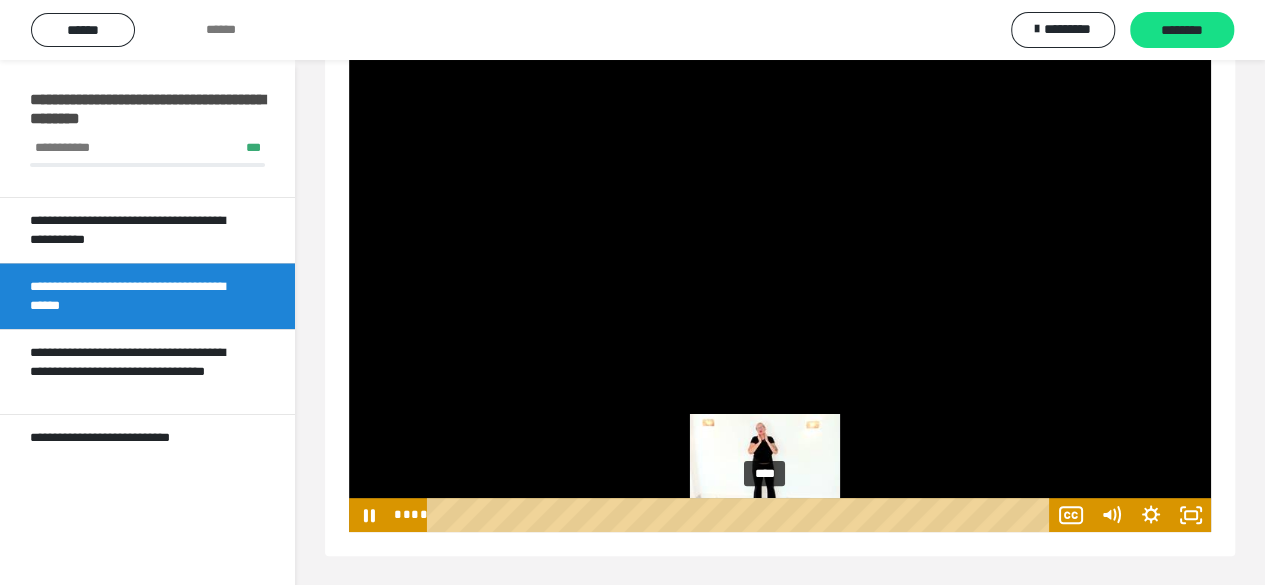 click on "****" at bounding box center (741, 515) 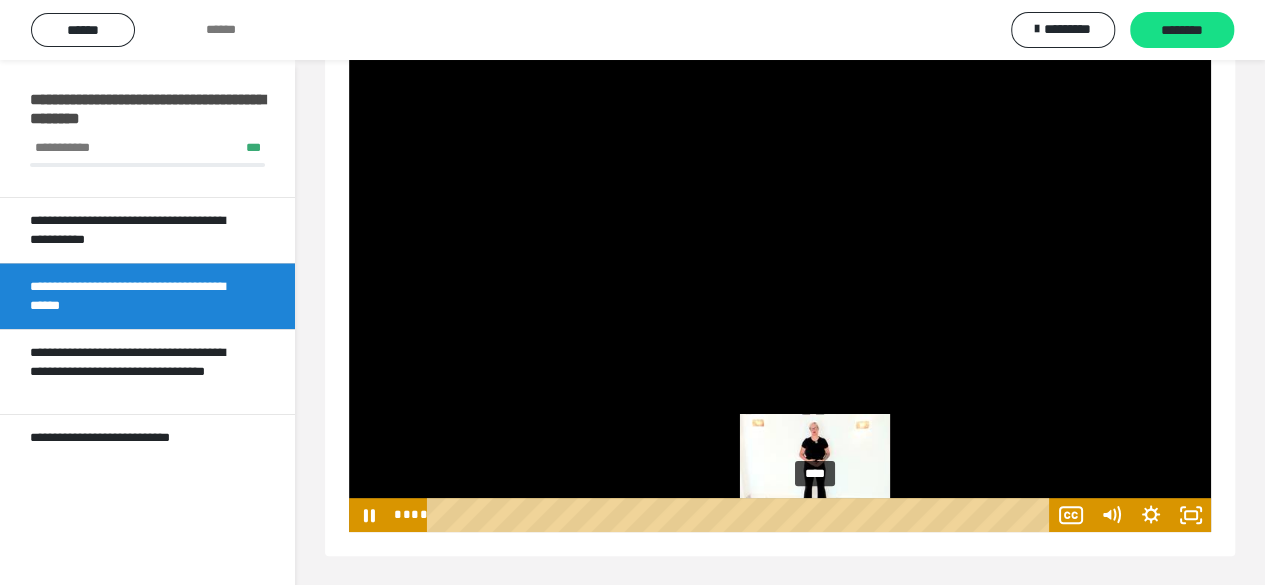 click on "****" at bounding box center (741, 515) 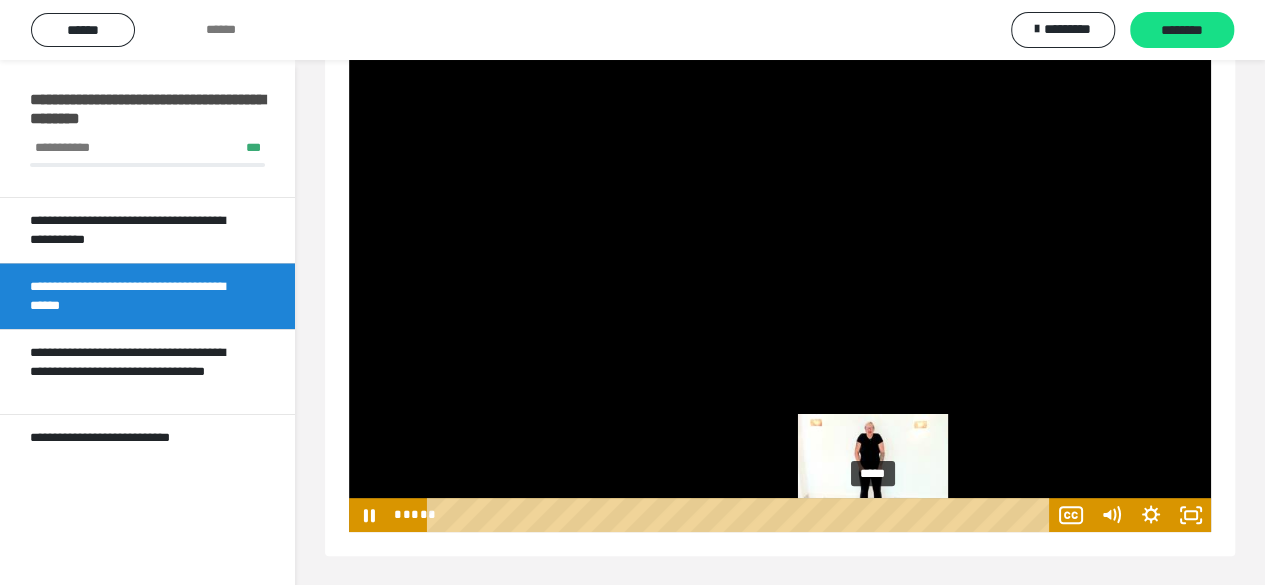 click on "*****" at bounding box center [741, 515] 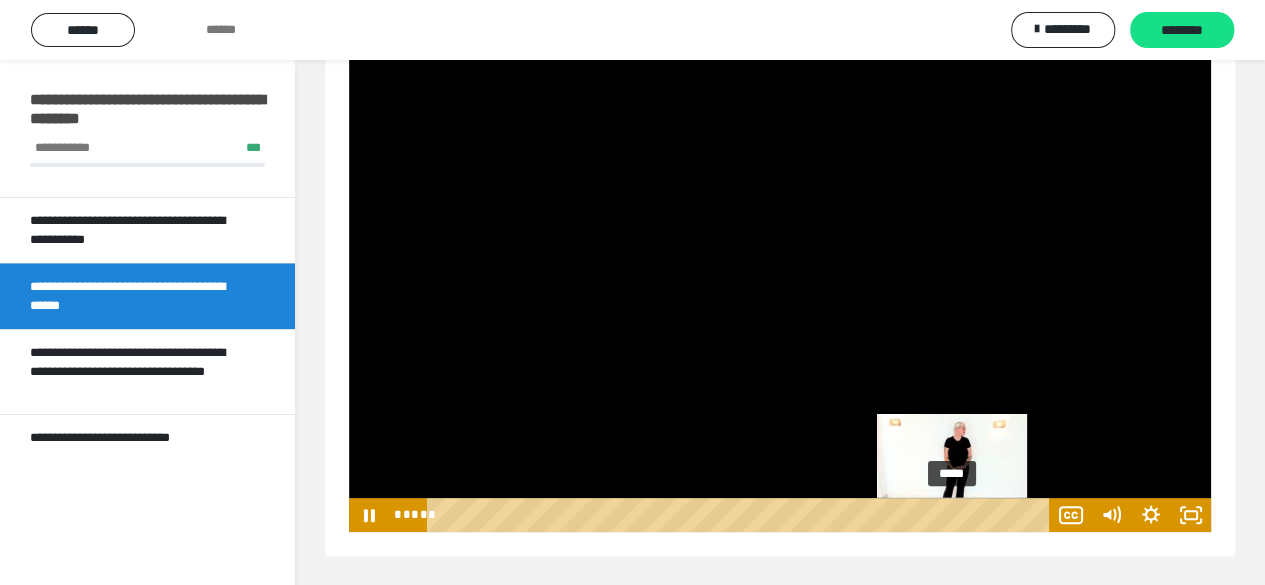 click on "*****" at bounding box center [741, 515] 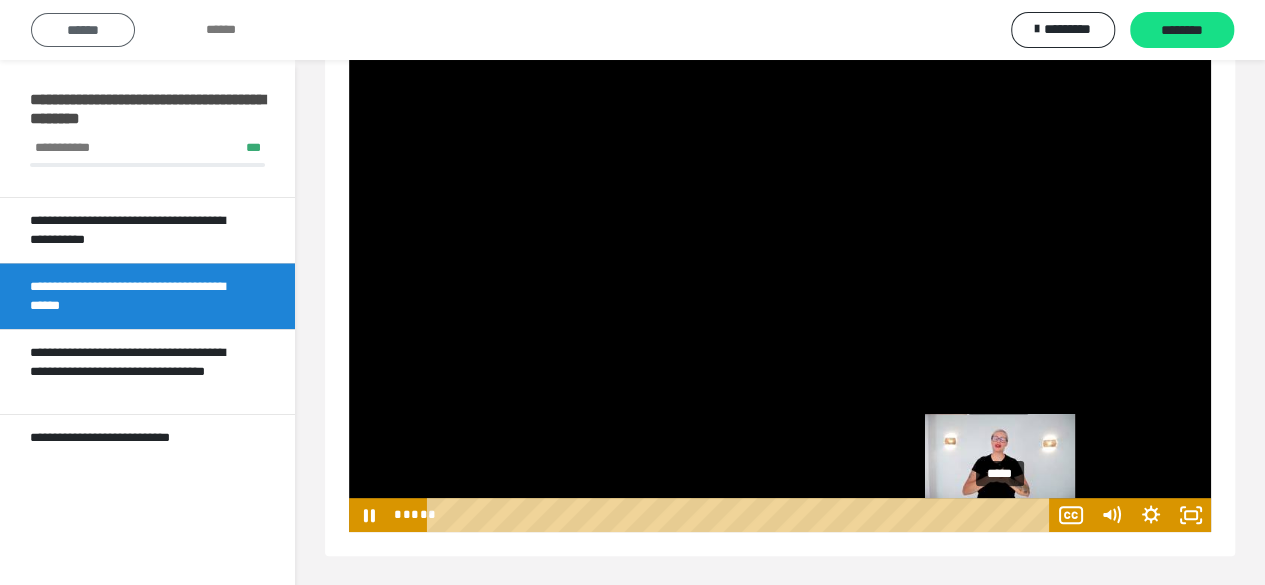 click on "******" at bounding box center (83, 30) 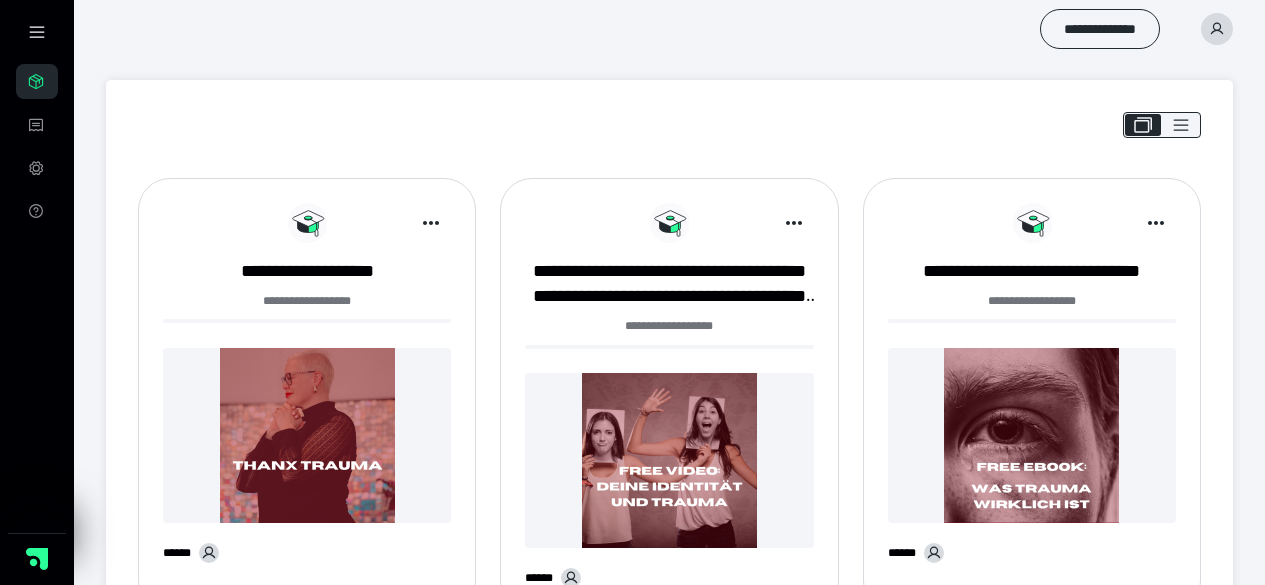 scroll, scrollTop: 0, scrollLeft: 0, axis: both 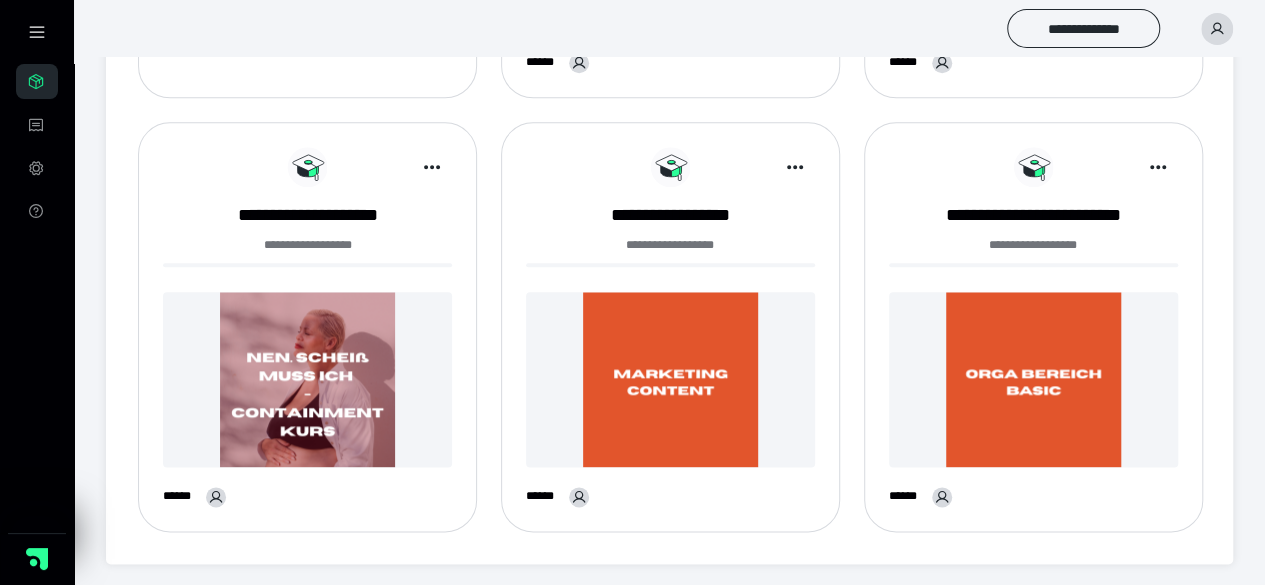 click at bounding box center [670, 379] 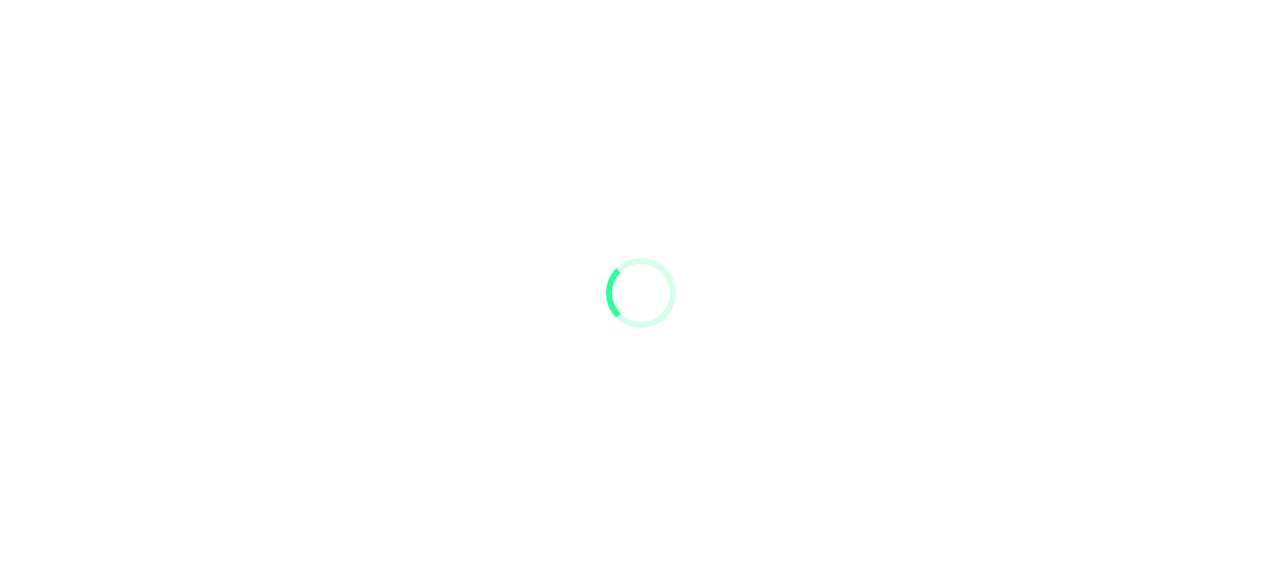 scroll, scrollTop: 0, scrollLeft: 0, axis: both 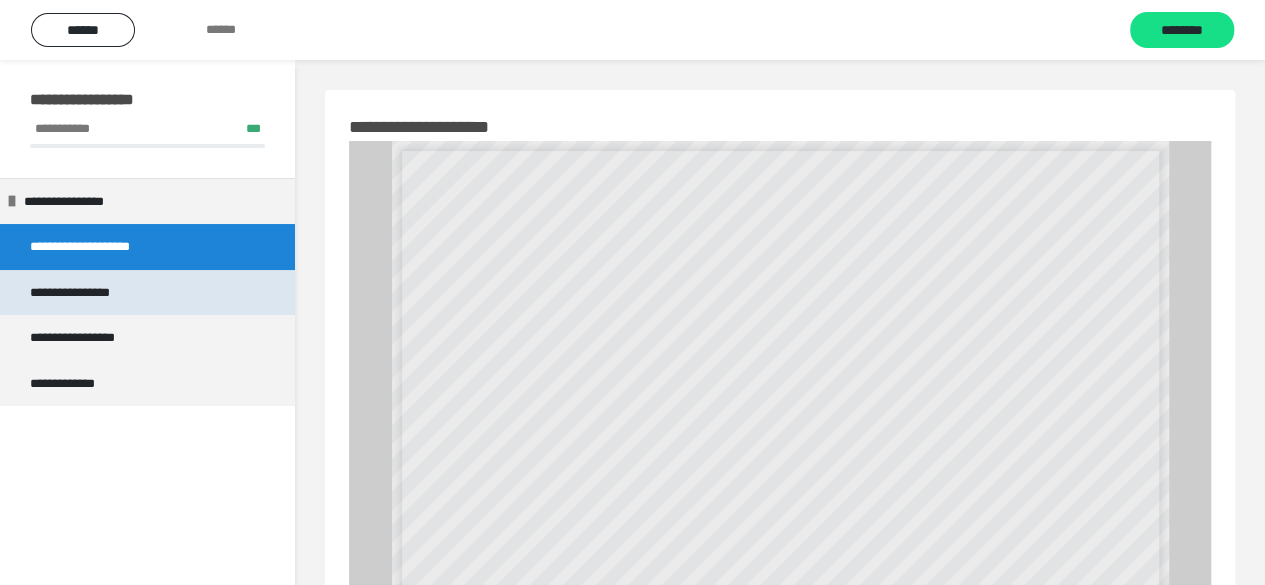 click on "**********" at bounding box center (91, 293) 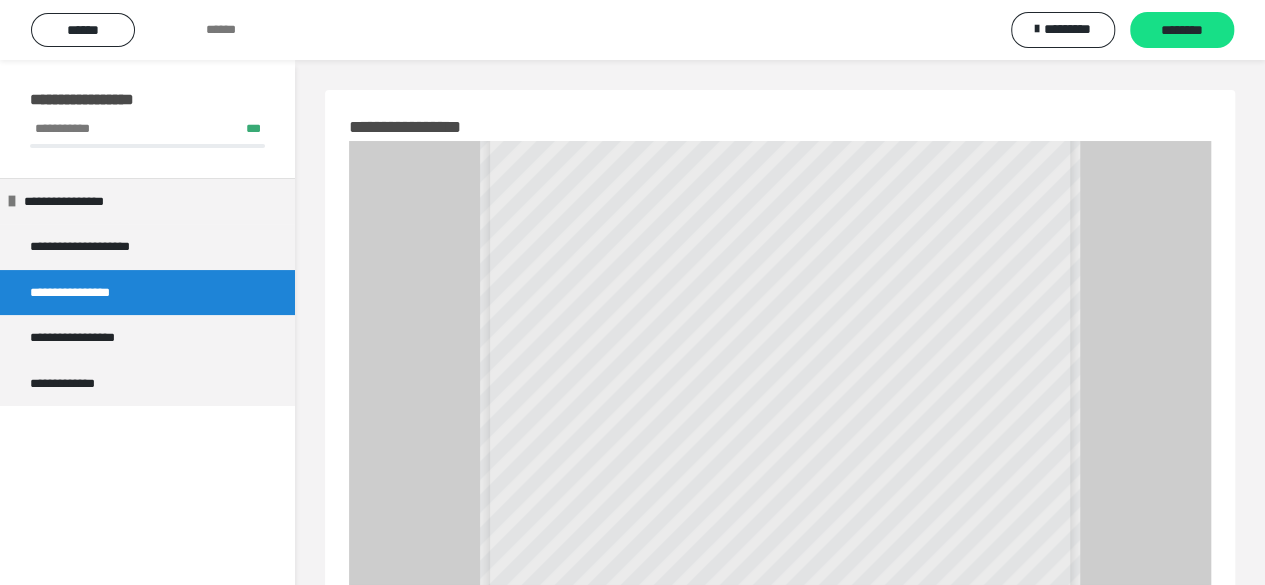 scroll, scrollTop: 400, scrollLeft: 0, axis: vertical 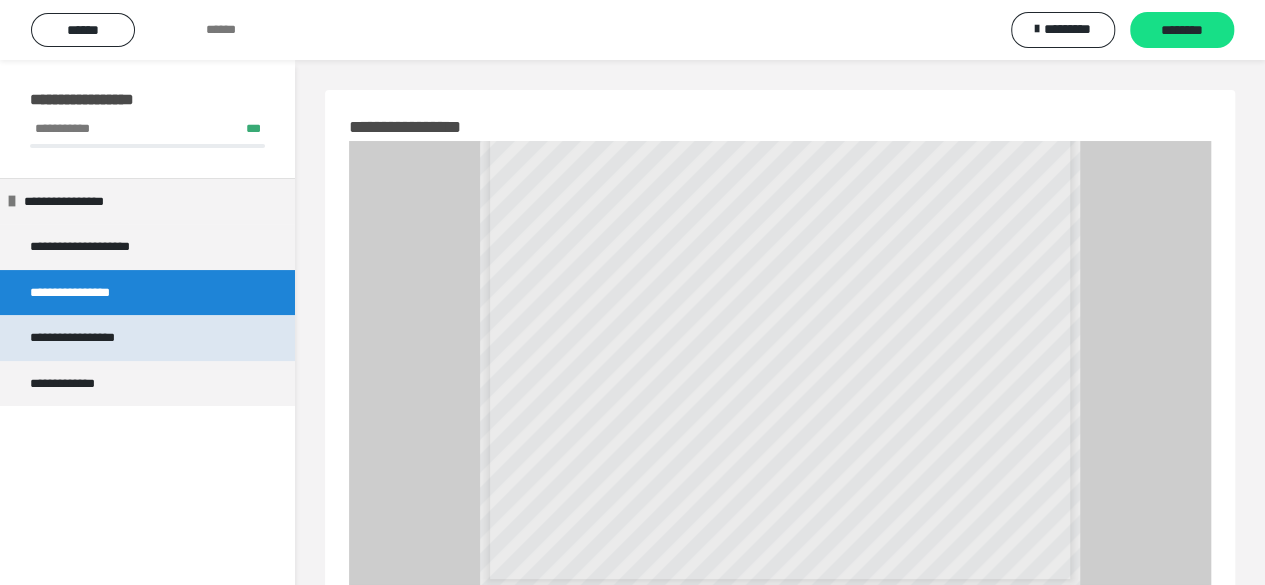 click on "**********" at bounding box center (93, 338) 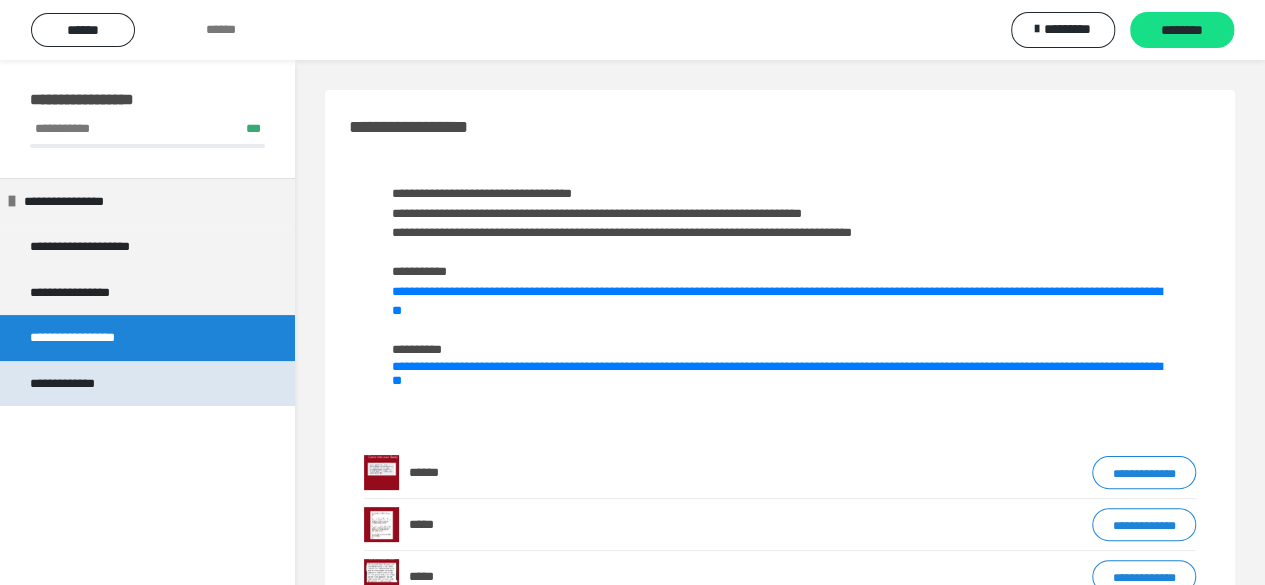 click on "**********" at bounding box center [147, 384] 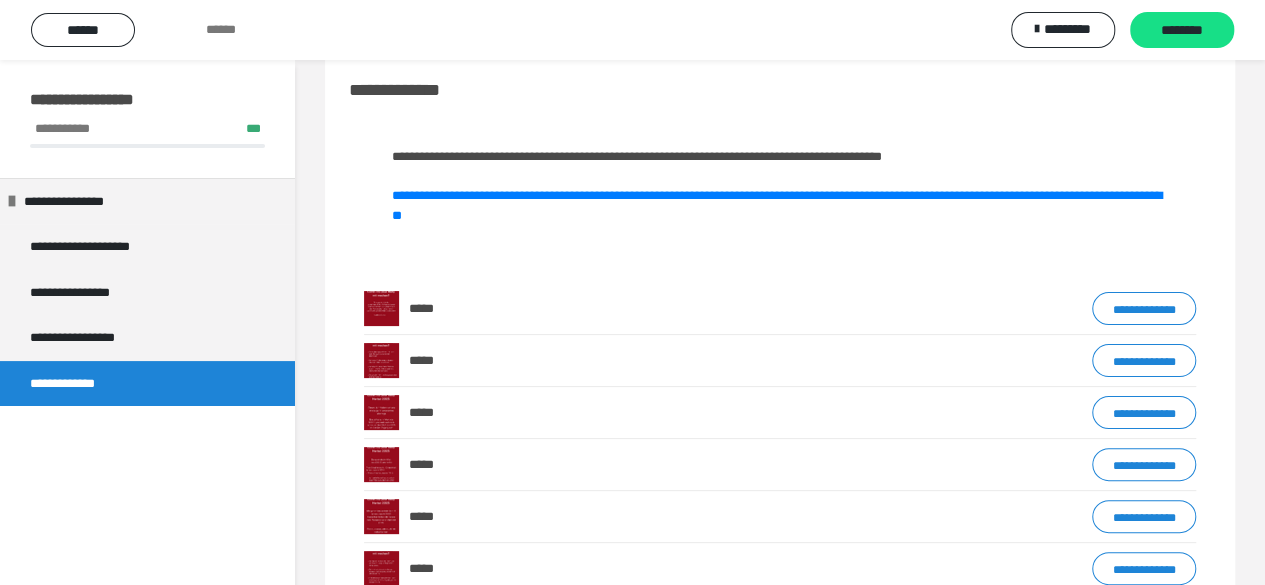 scroll, scrollTop: 0, scrollLeft: 0, axis: both 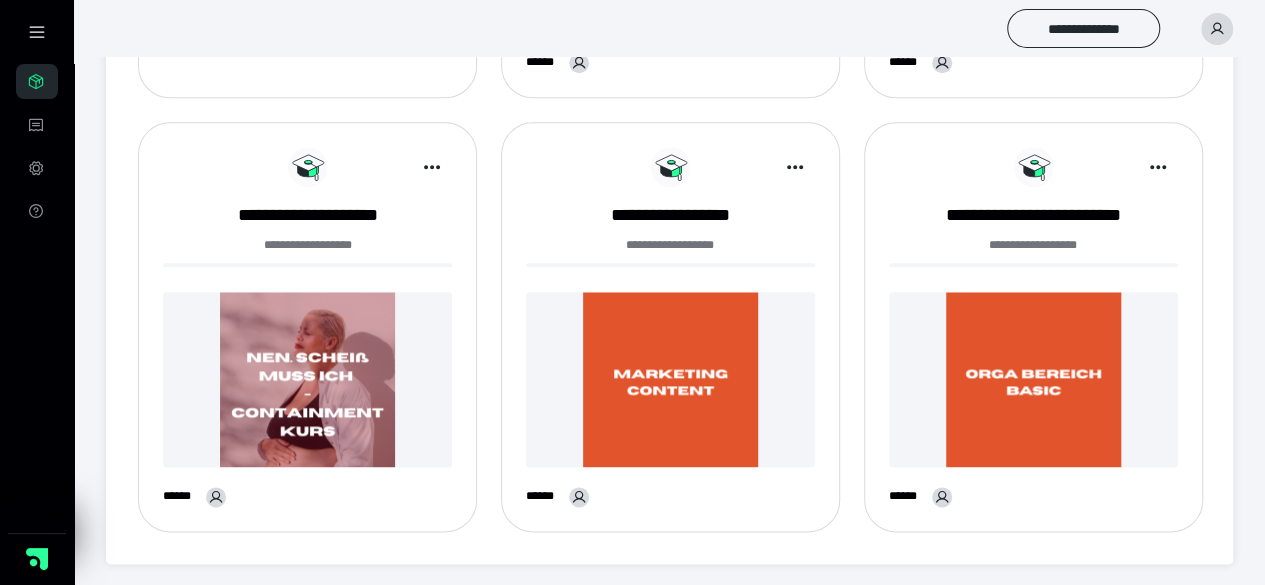 click at bounding box center (1033, 379) 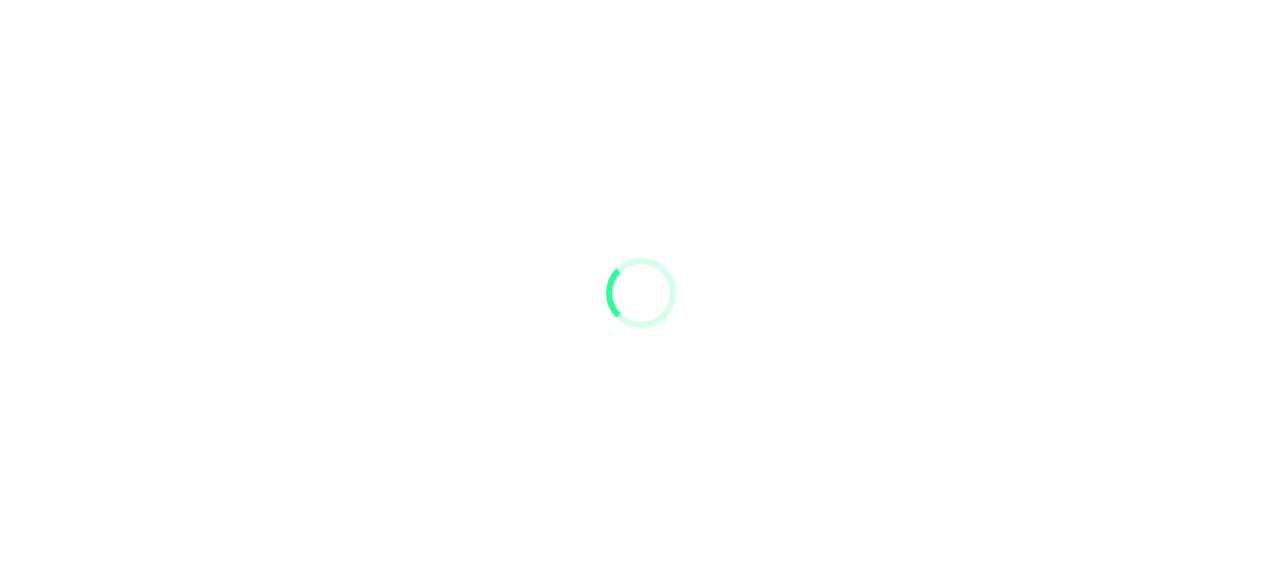 scroll, scrollTop: 0, scrollLeft: 0, axis: both 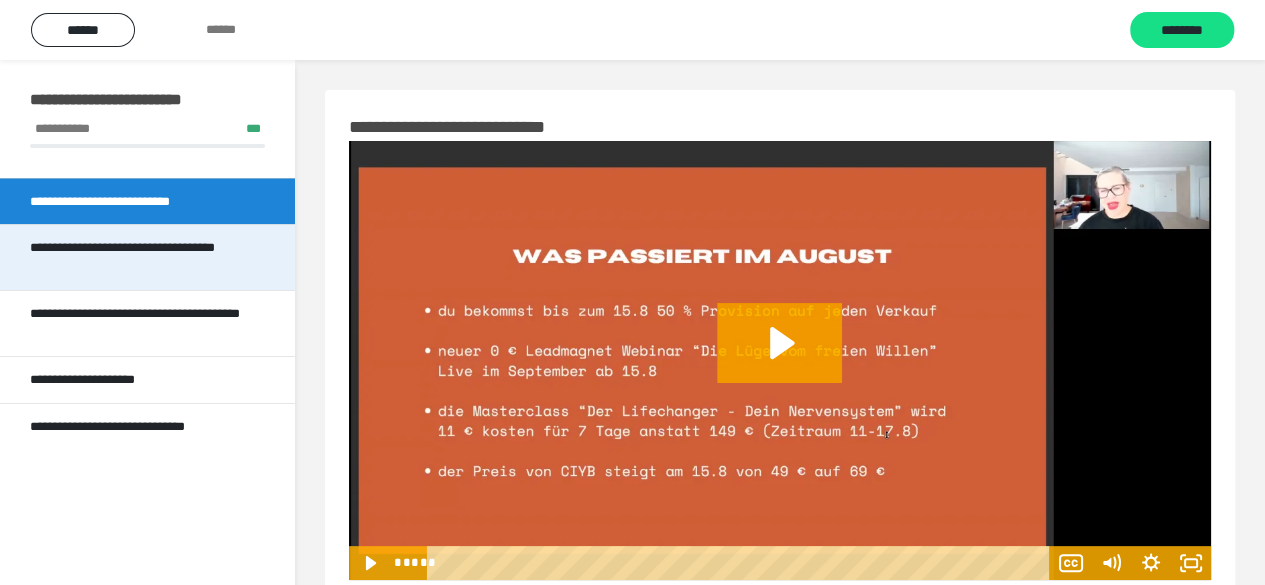 click on "**********" at bounding box center (139, 257) 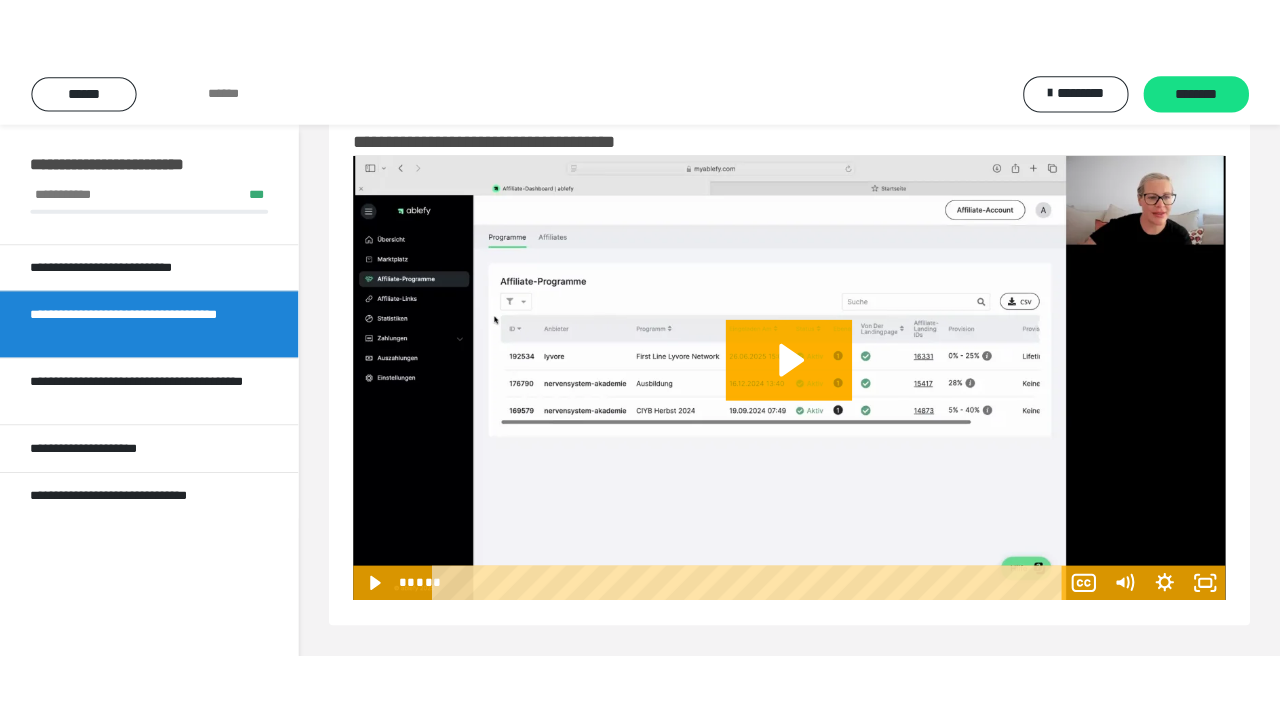 scroll, scrollTop: 60, scrollLeft: 0, axis: vertical 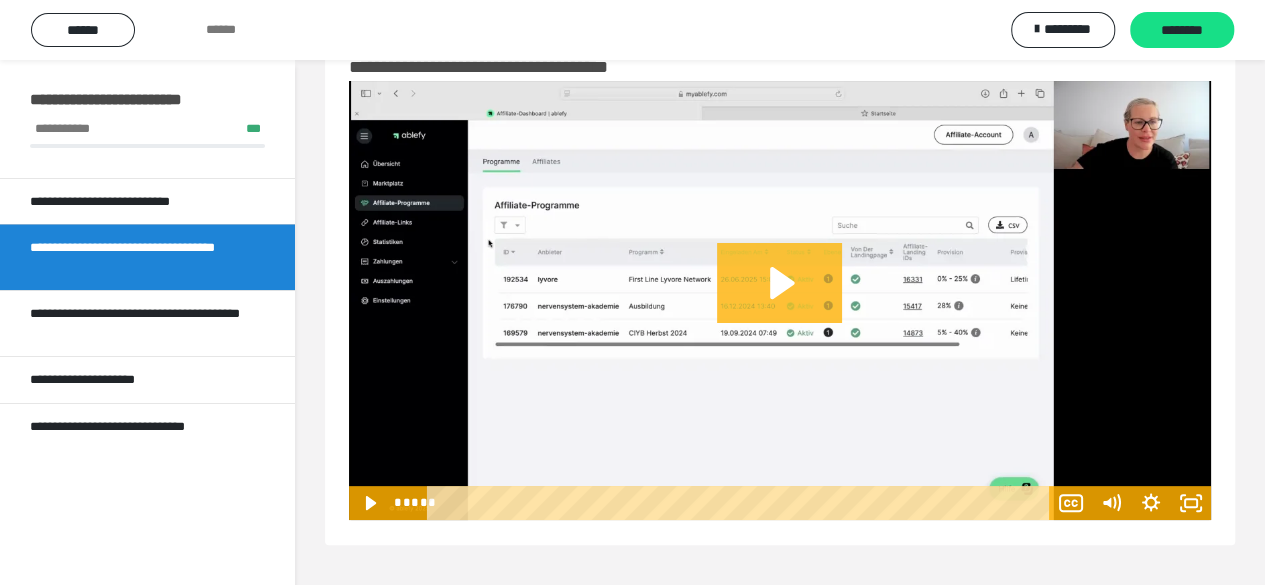 click 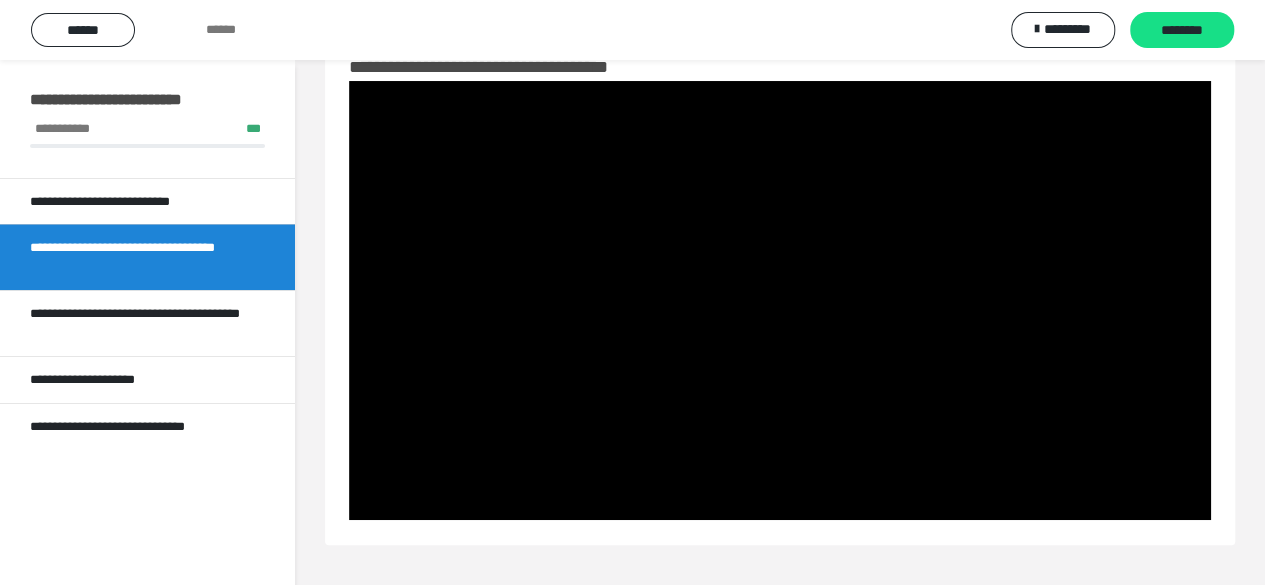 type 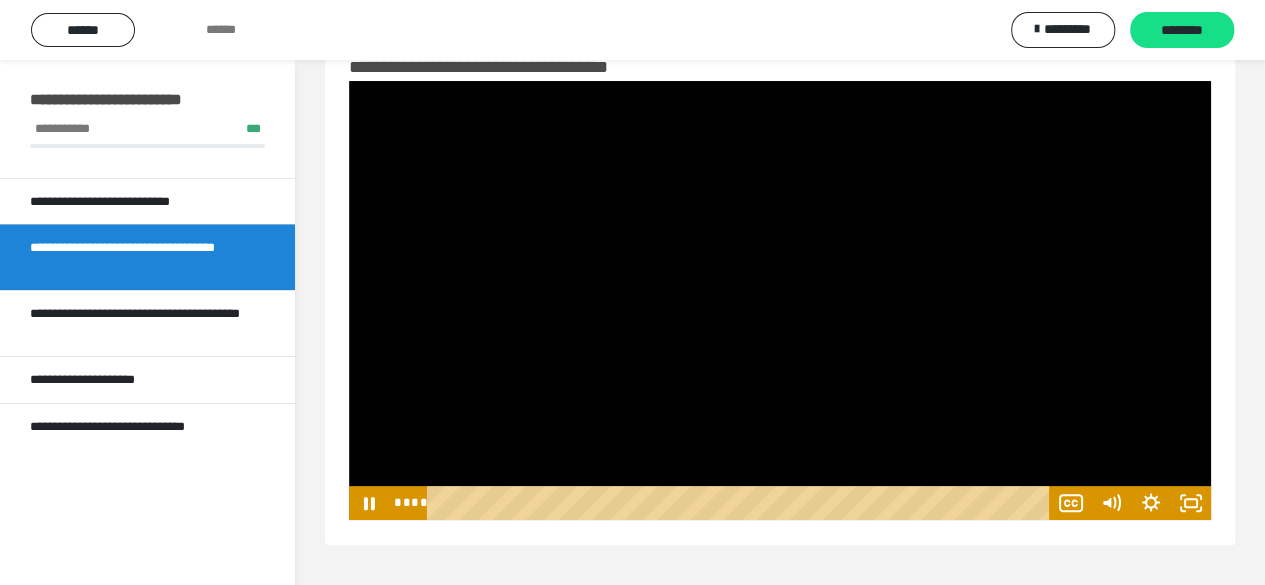 click 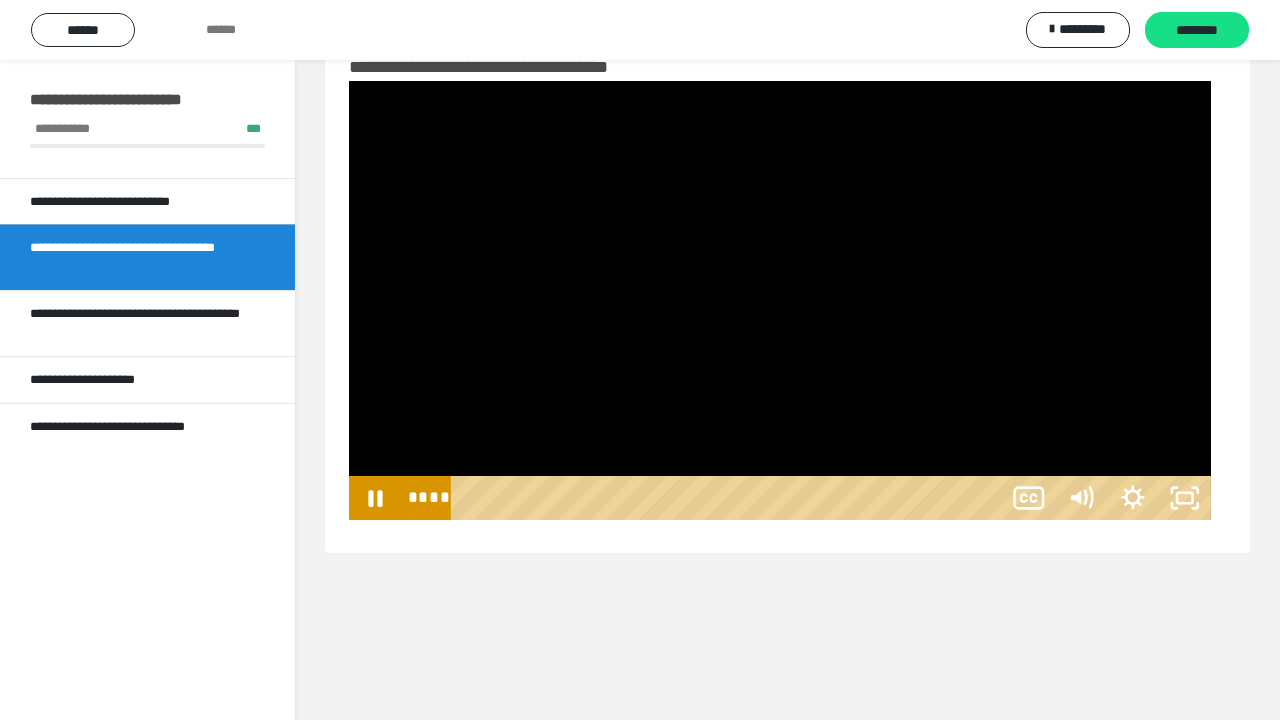 type 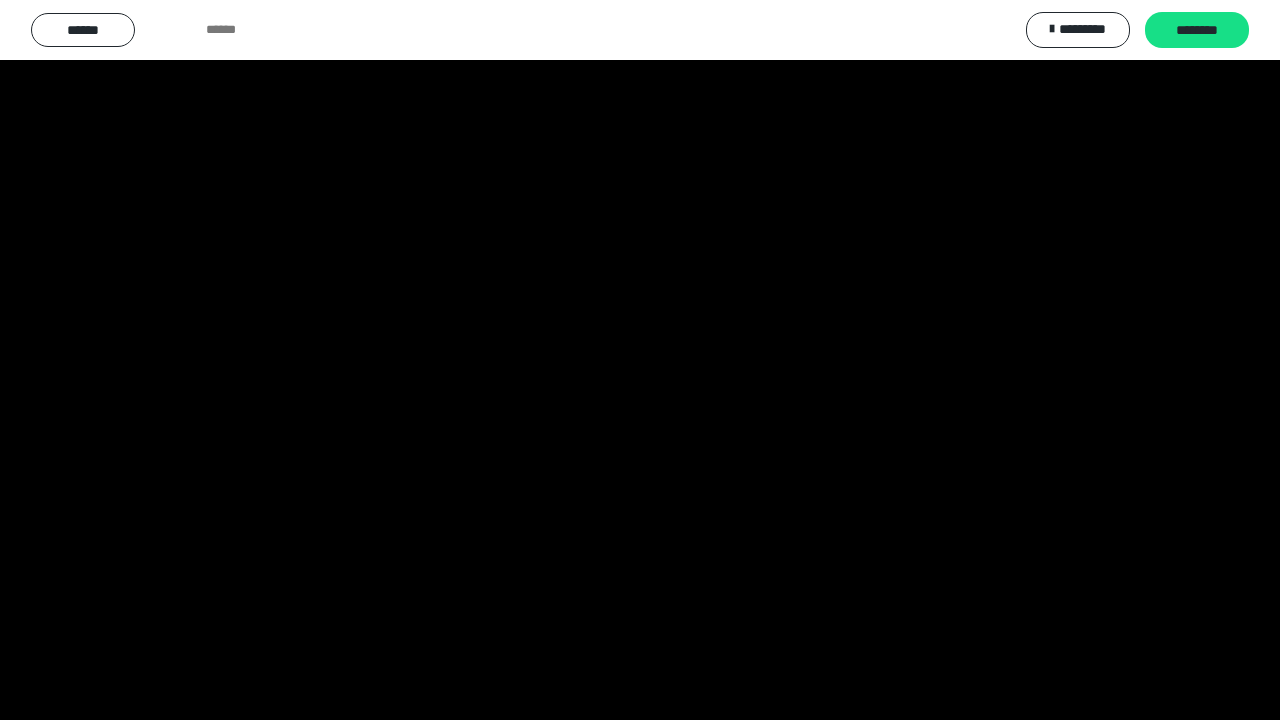 click at bounding box center (640, 360) 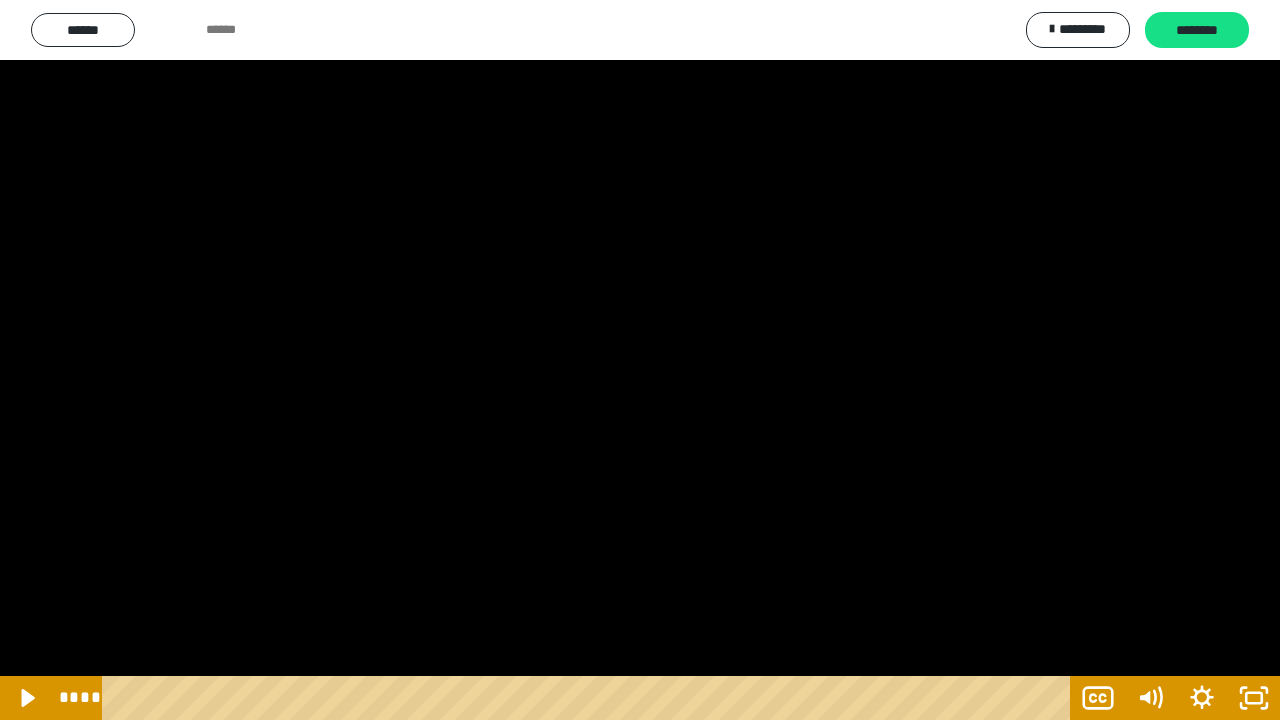 click 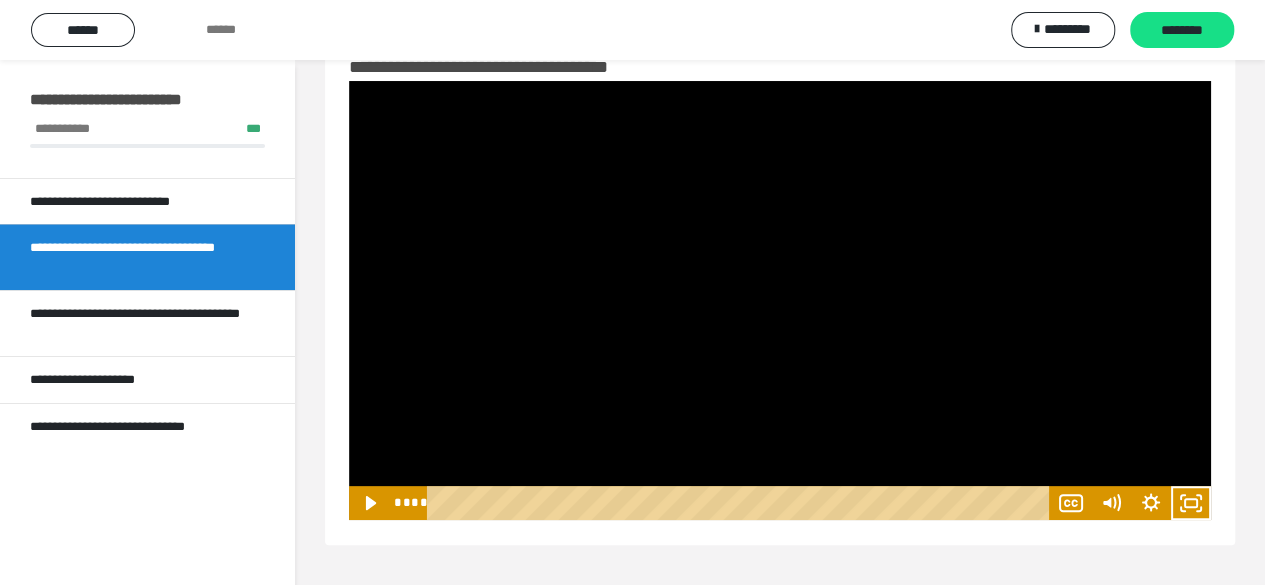 click 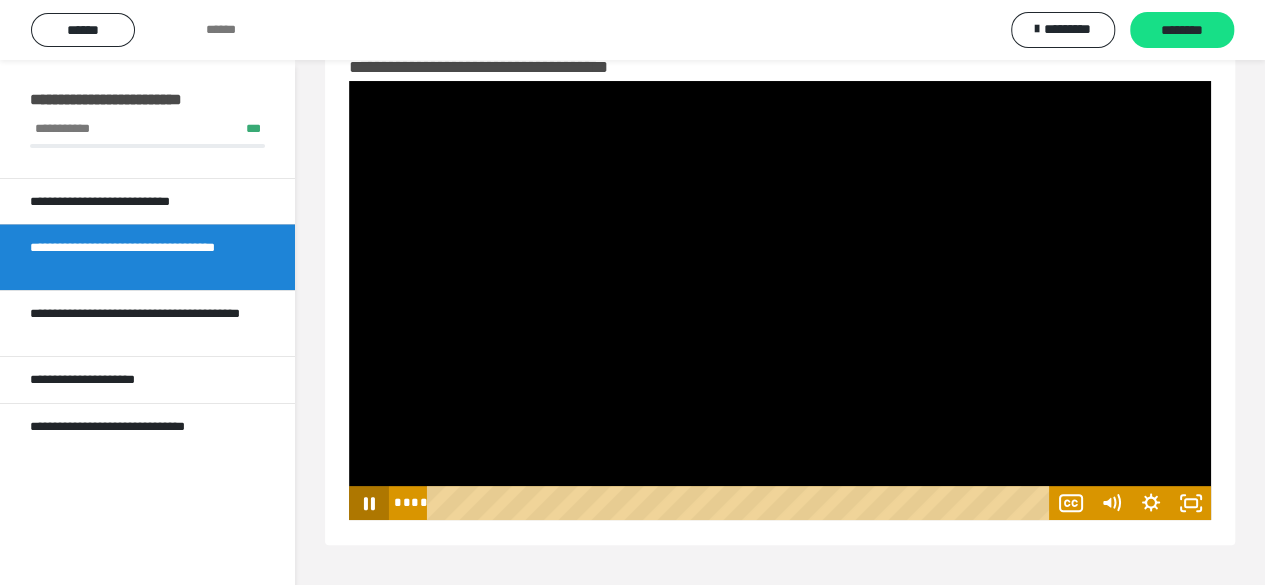 click 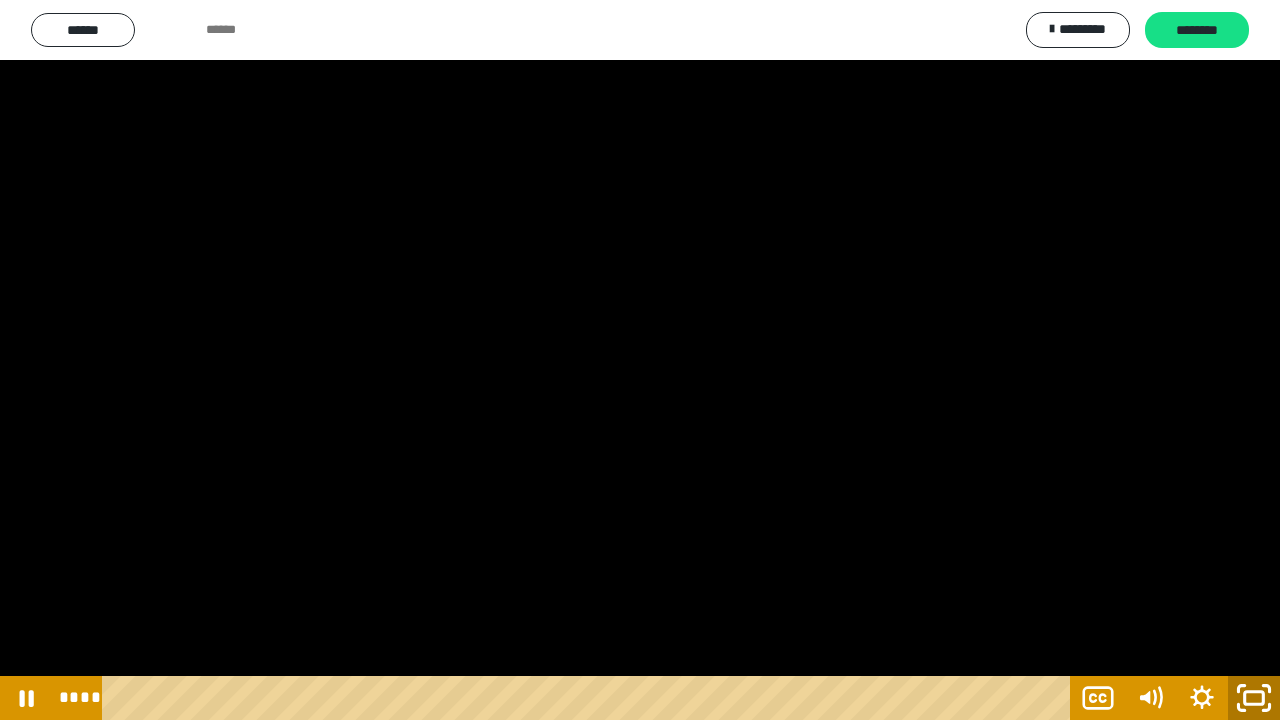 click 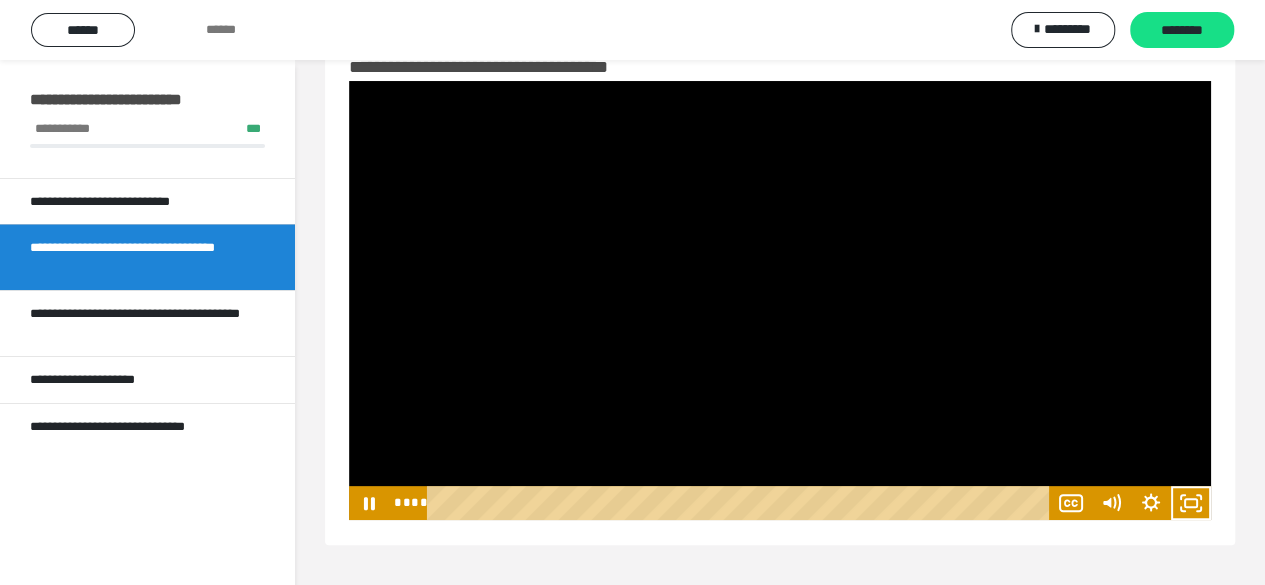 click 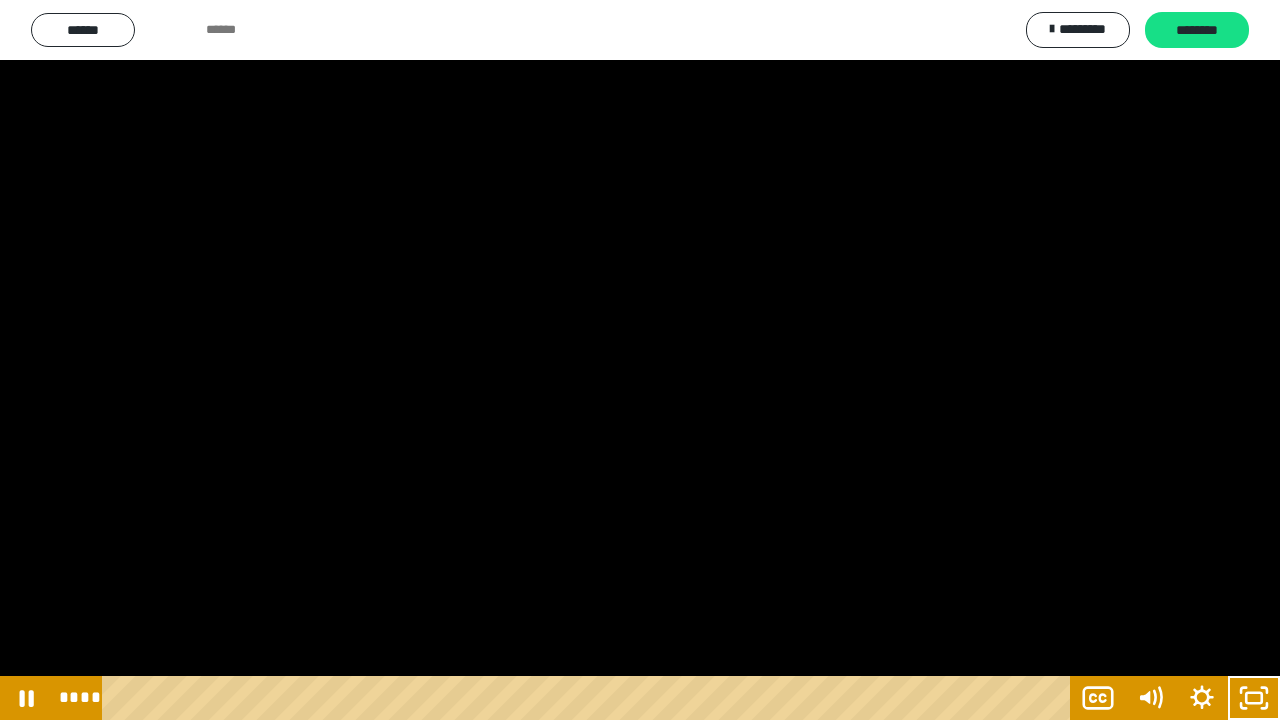 click 